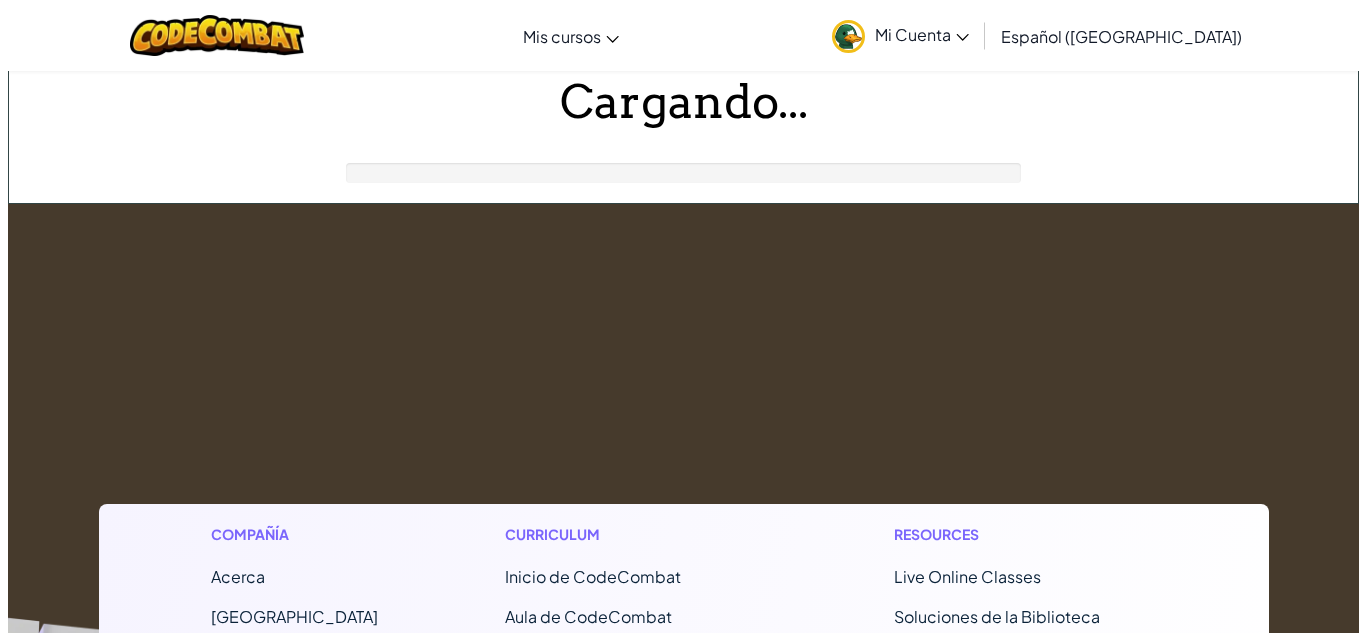 scroll, scrollTop: 0, scrollLeft: 0, axis: both 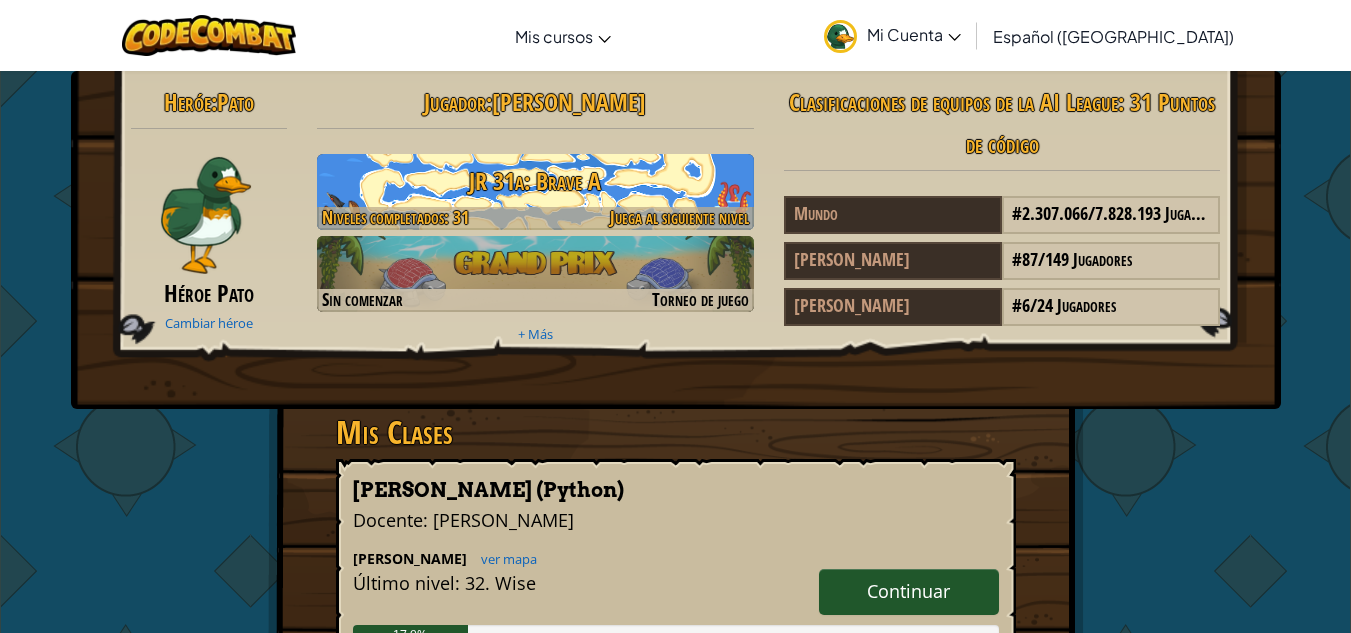 click on "JR 31a: Brave A" at bounding box center (535, 181) 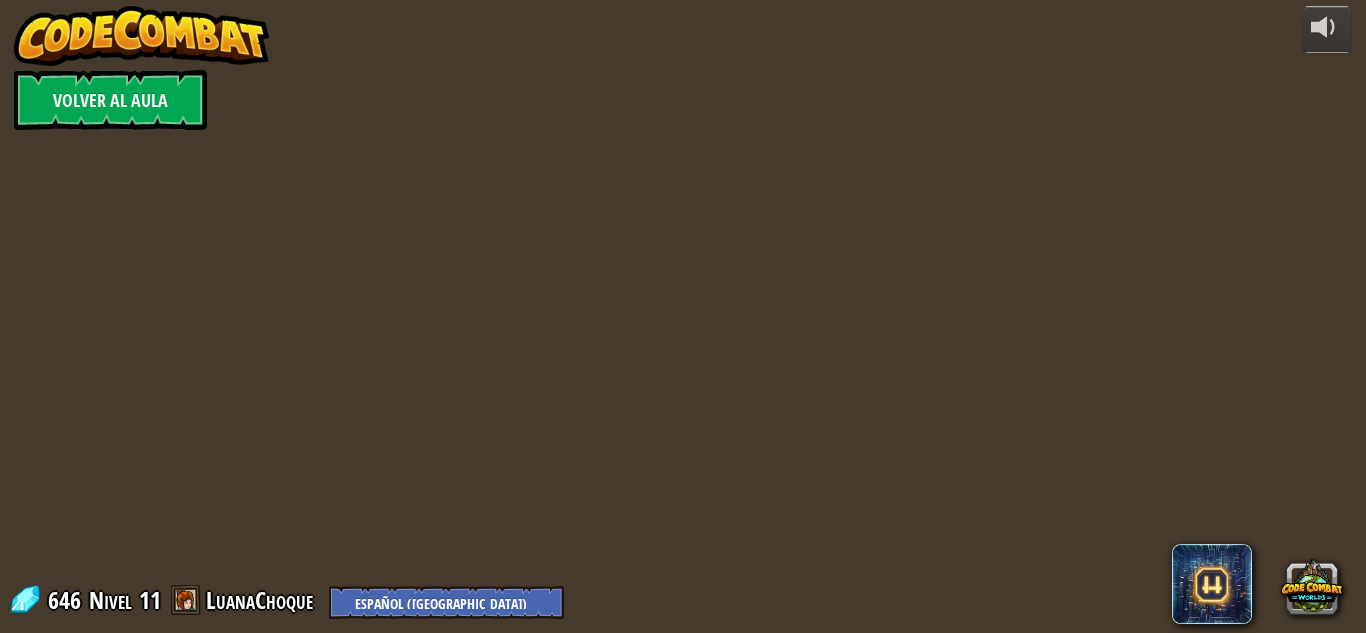 select on "es-419" 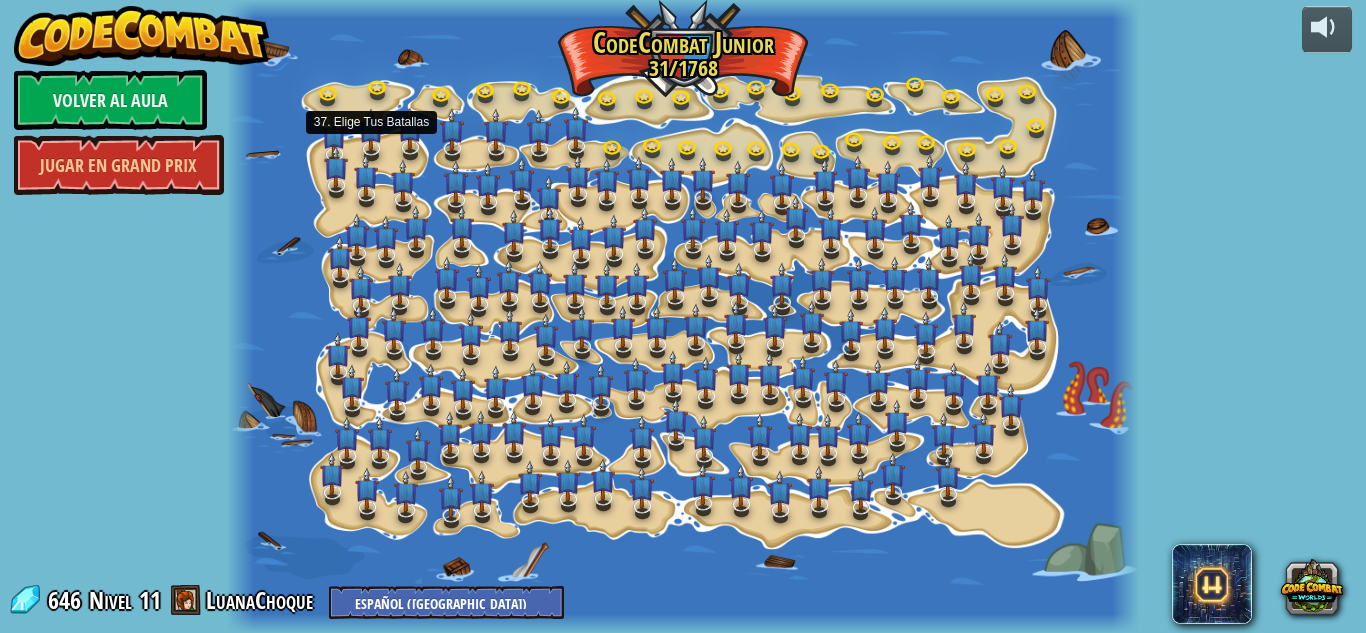 select on "es-419" 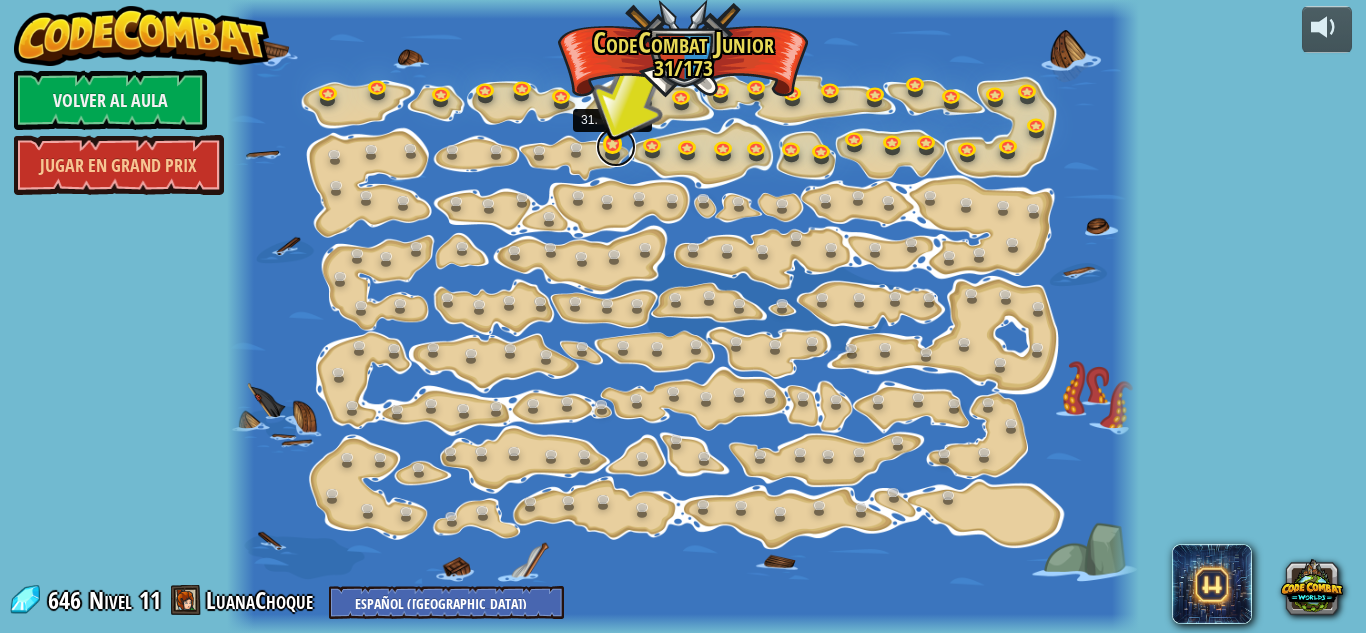 click at bounding box center [616, 147] 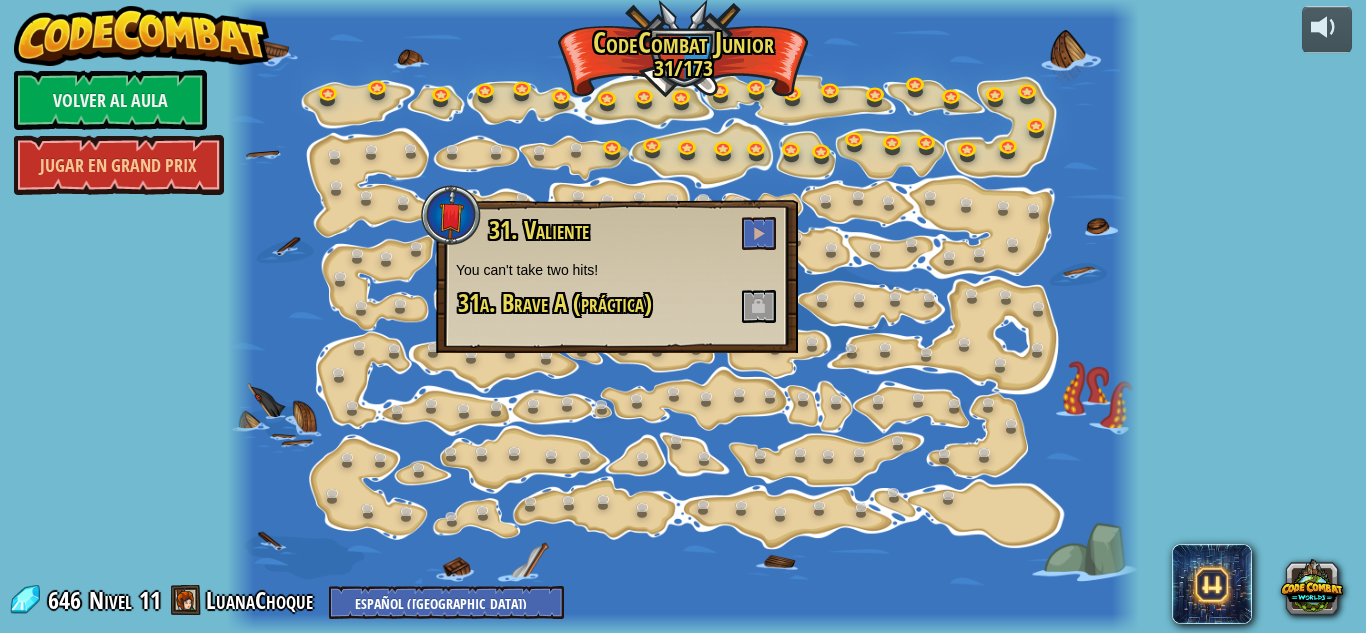 click at bounding box center (759, 306) 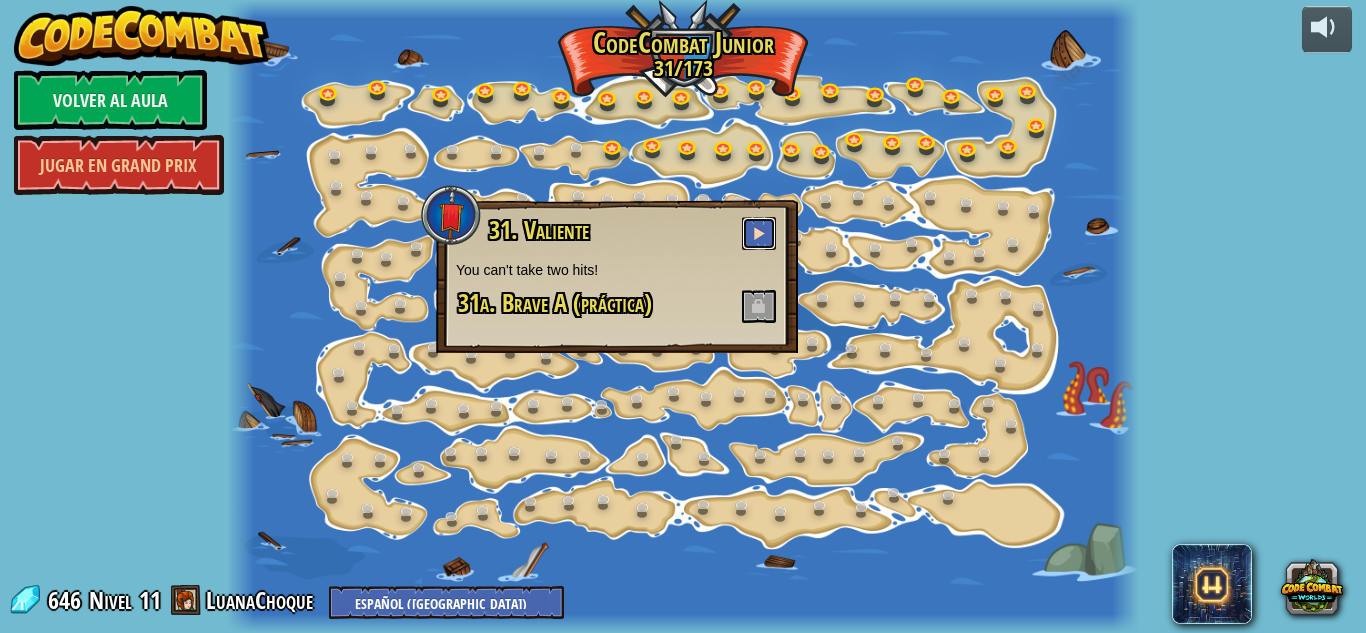 click at bounding box center [759, 233] 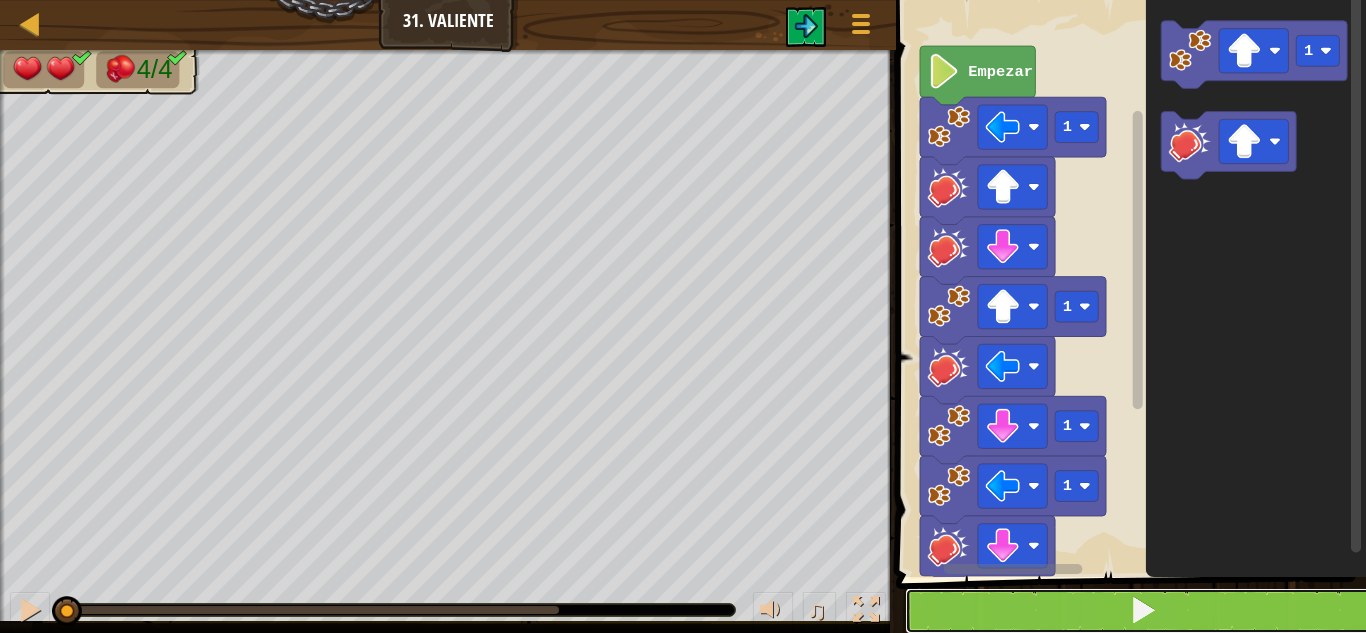 click at bounding box center (1143, 611) 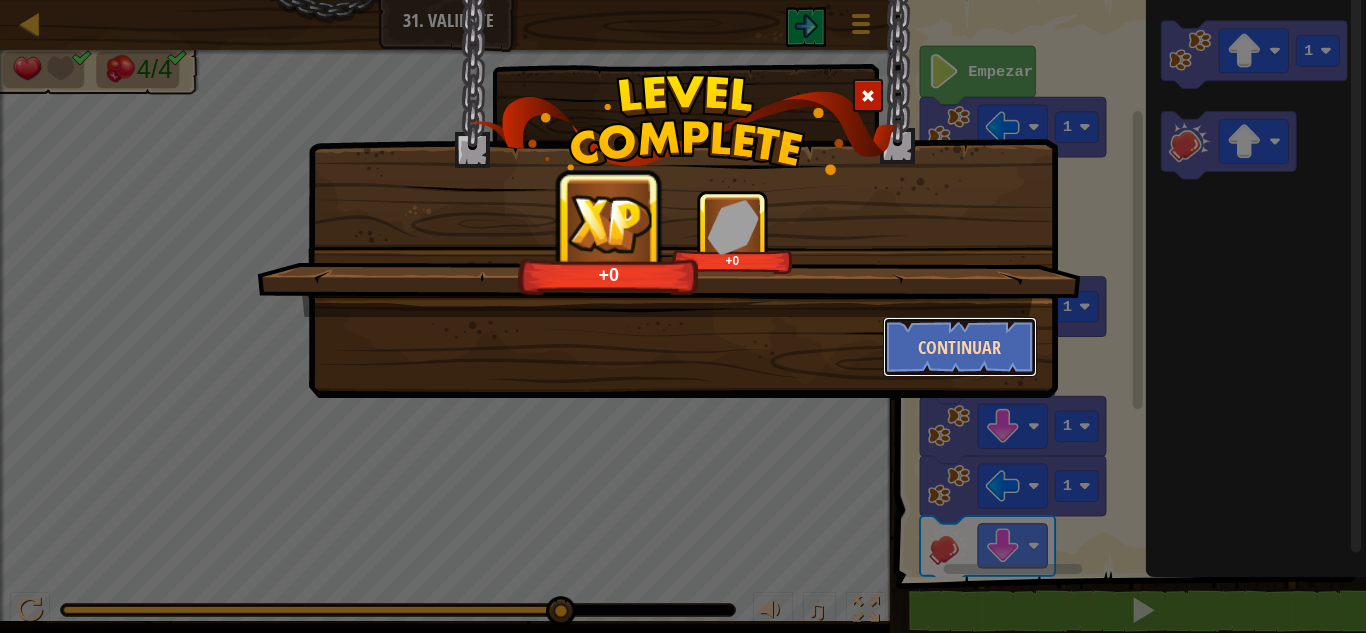 click on "Continuar" at bounding box center (960, 347) 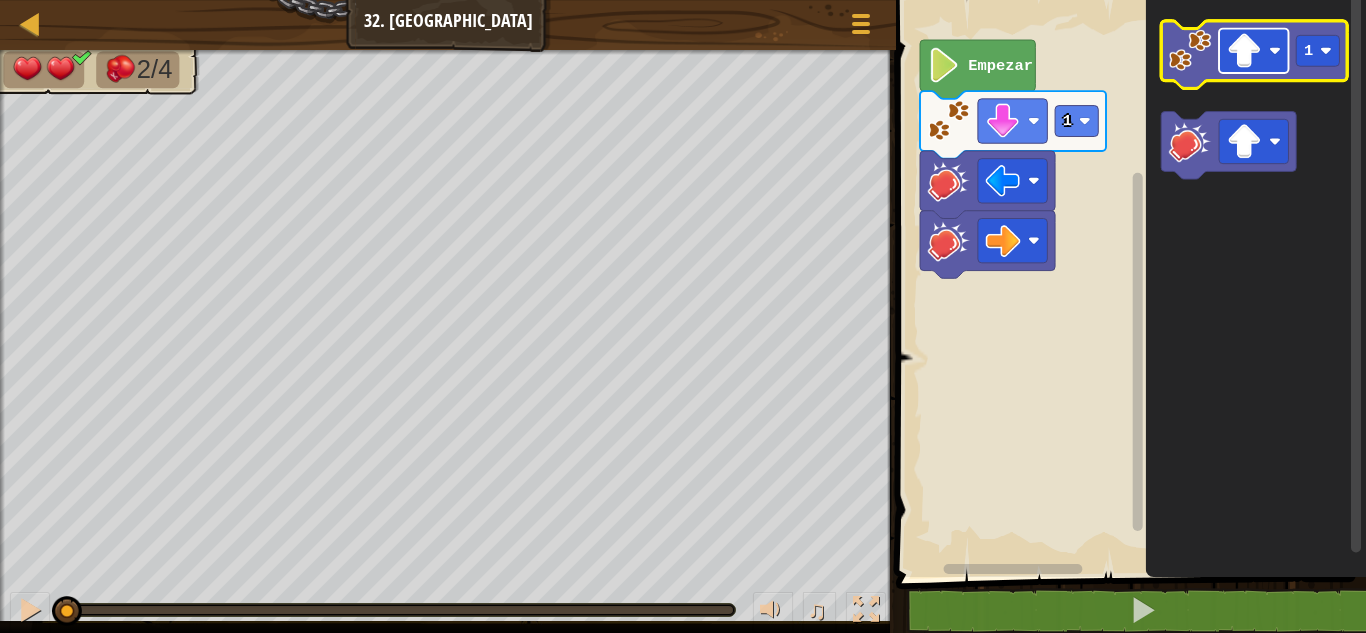 click 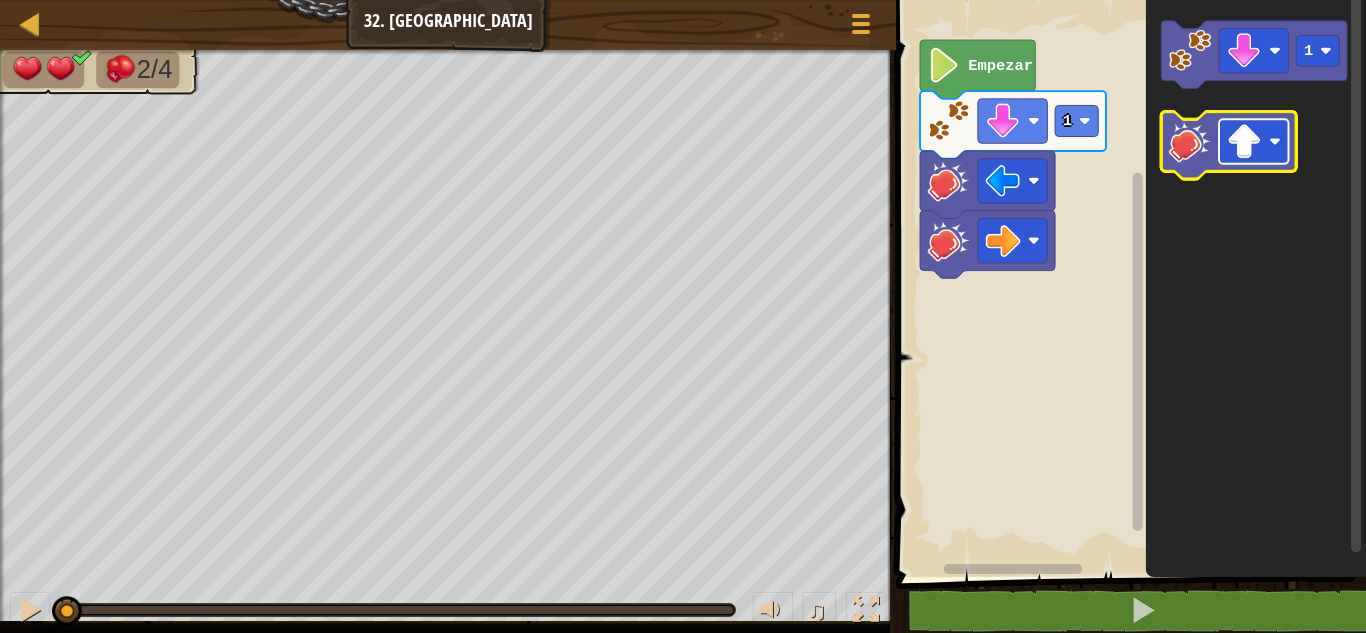 click 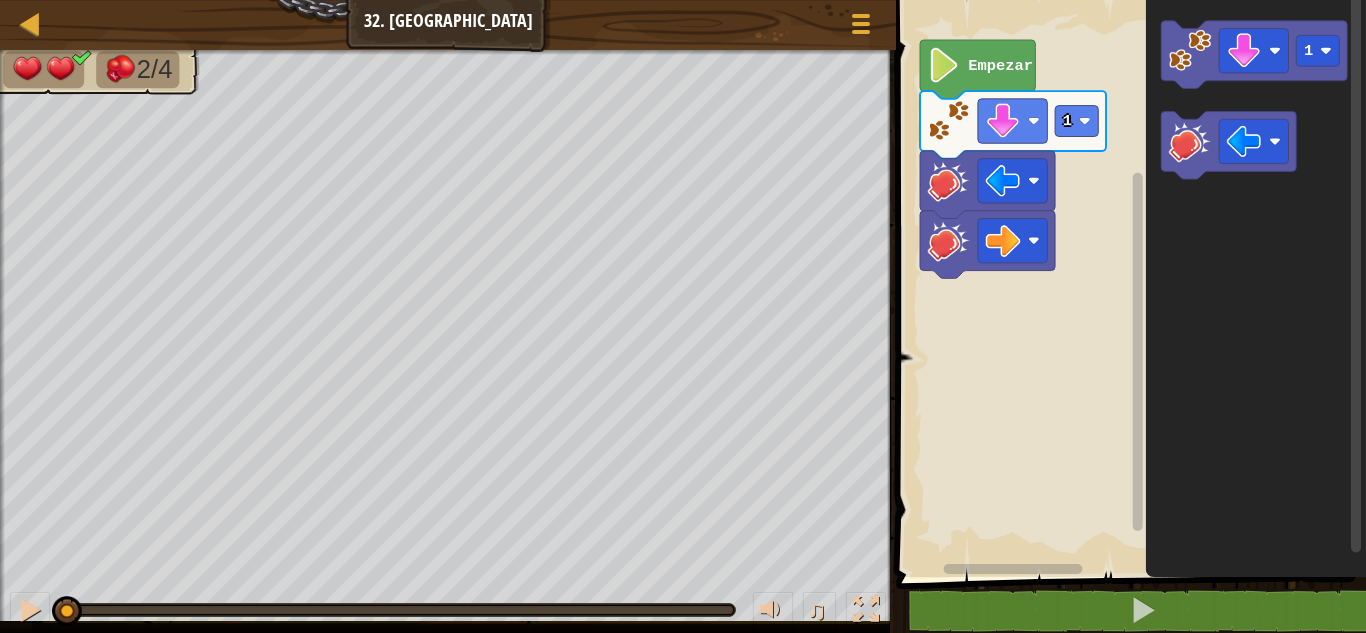click on "1" 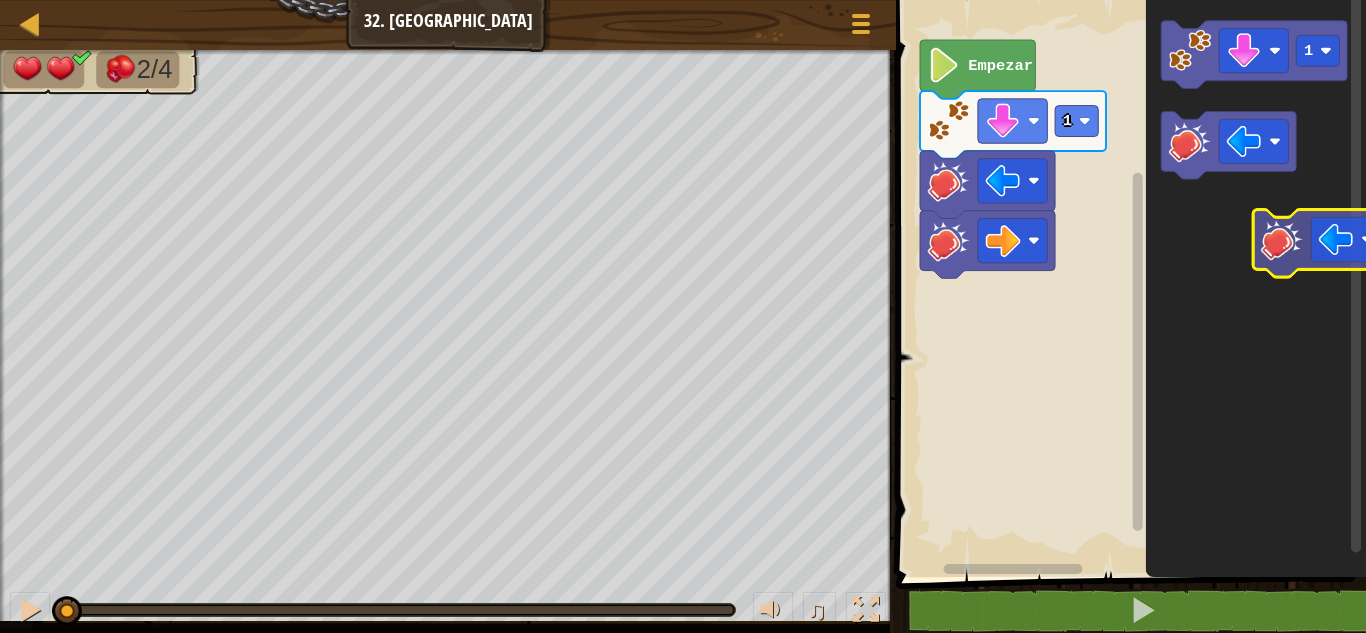 click on "1" 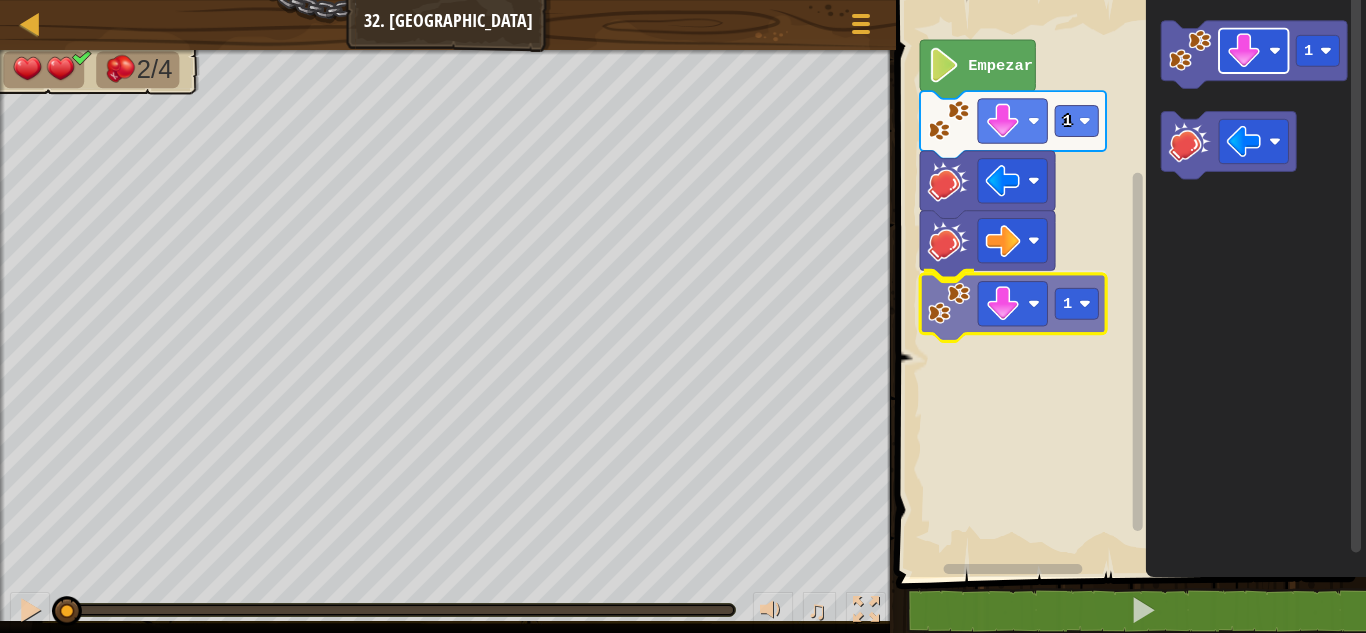click on "1 1 Empezar 1 1" at bounding box center (1128, 283) 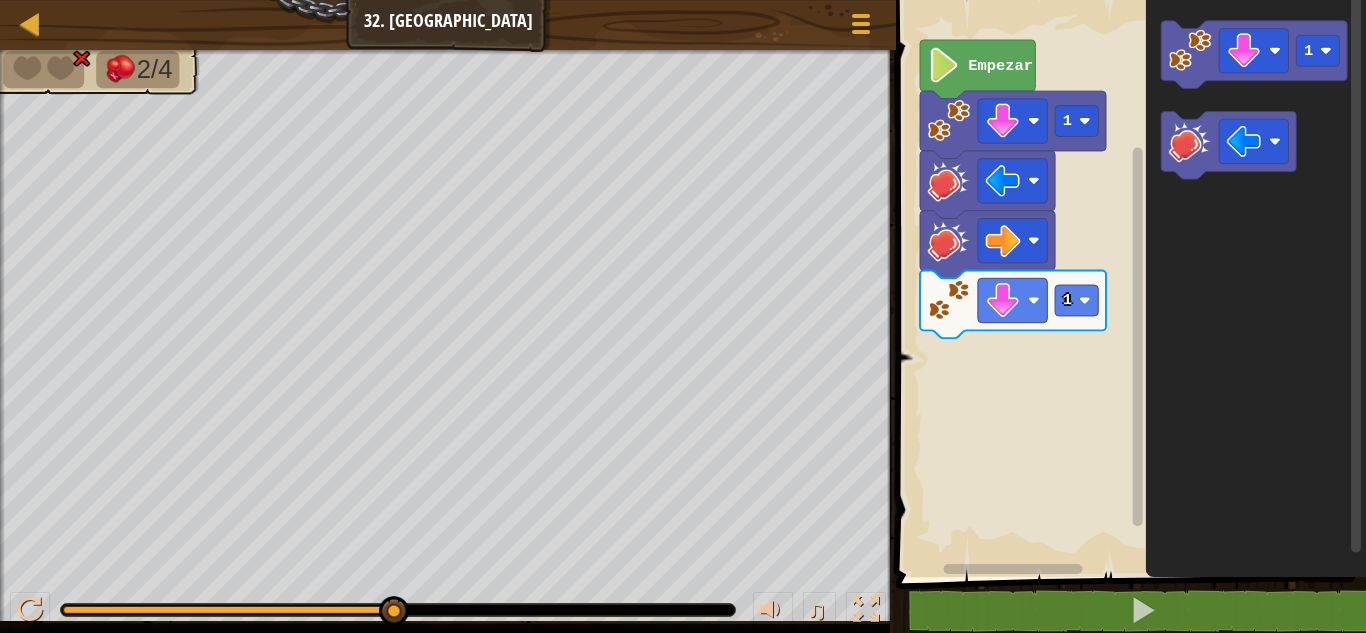 click on "1" 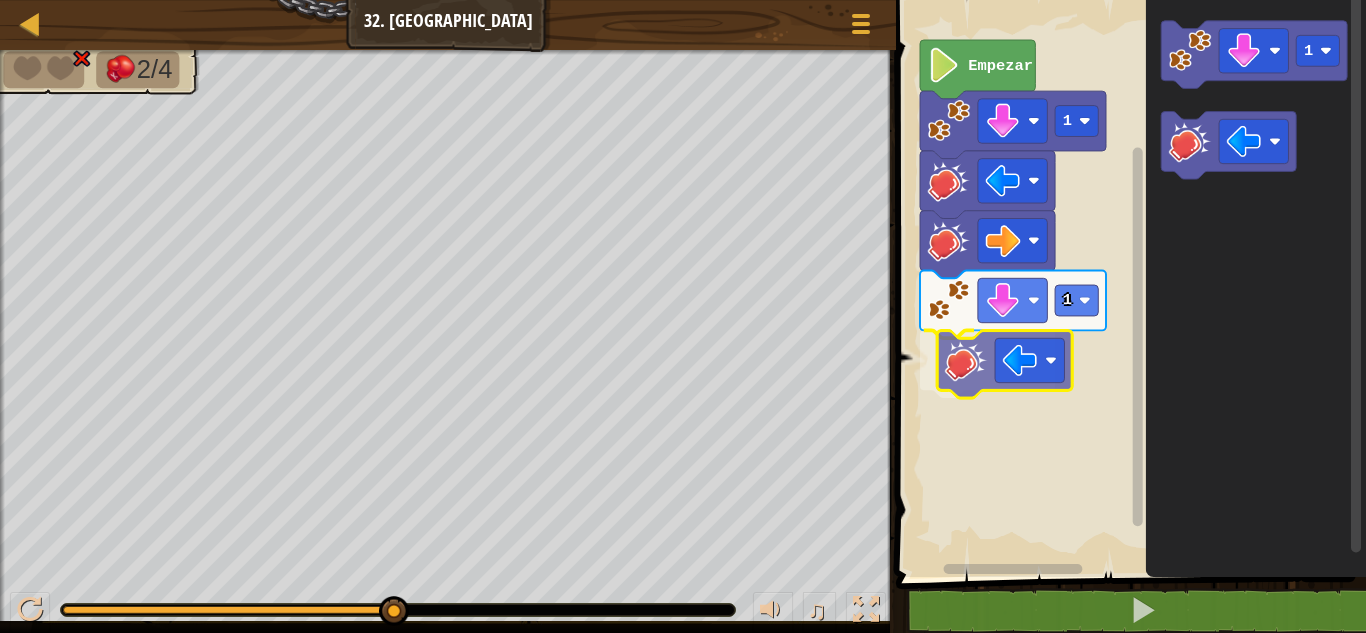 click on "1 1 Empezar 1" at bounding box center [1128, 283] 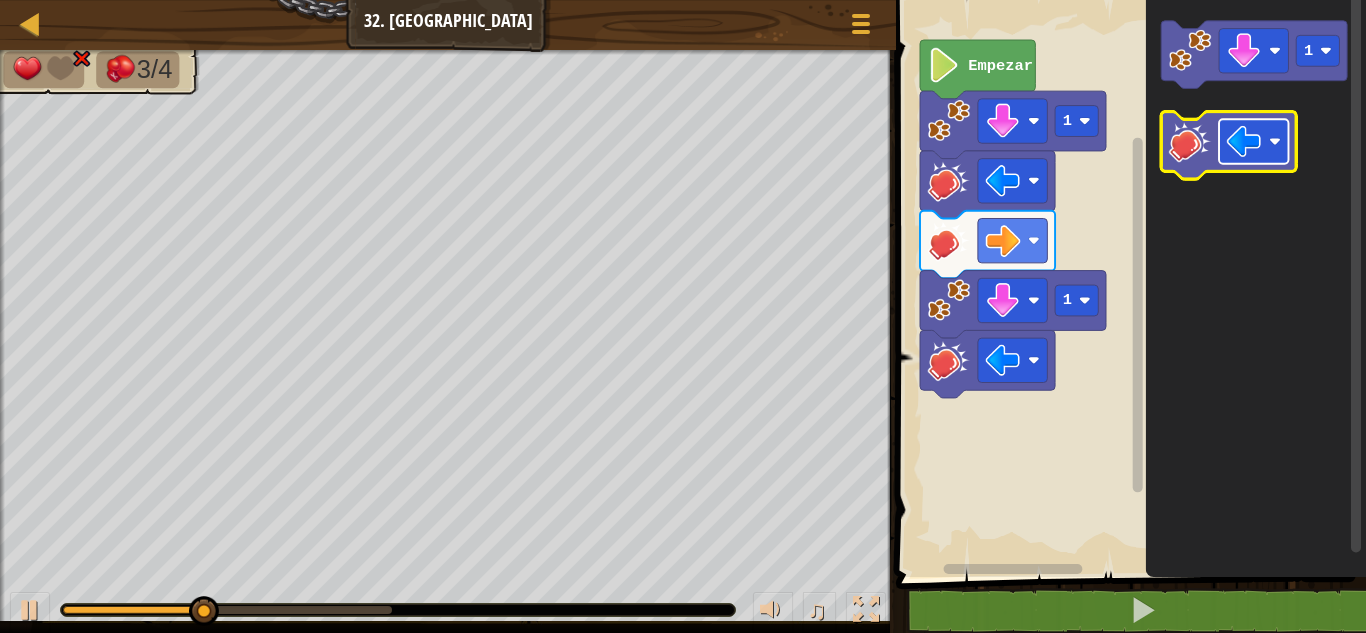 click 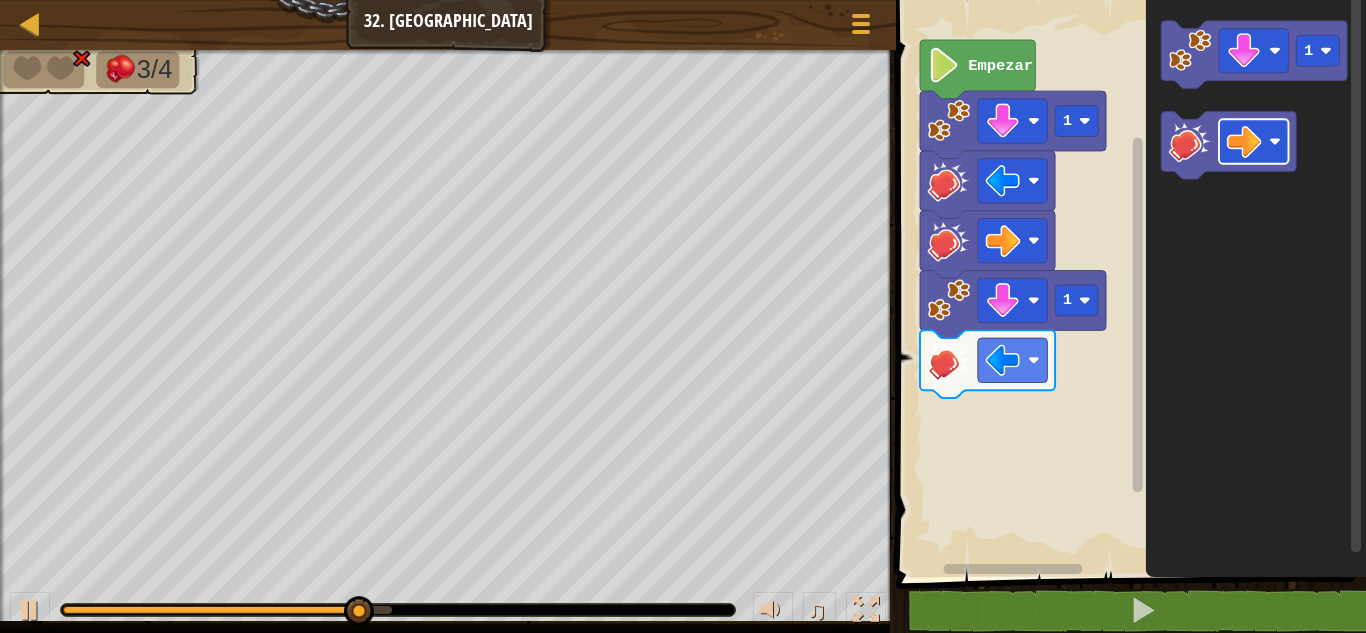 click on "1" 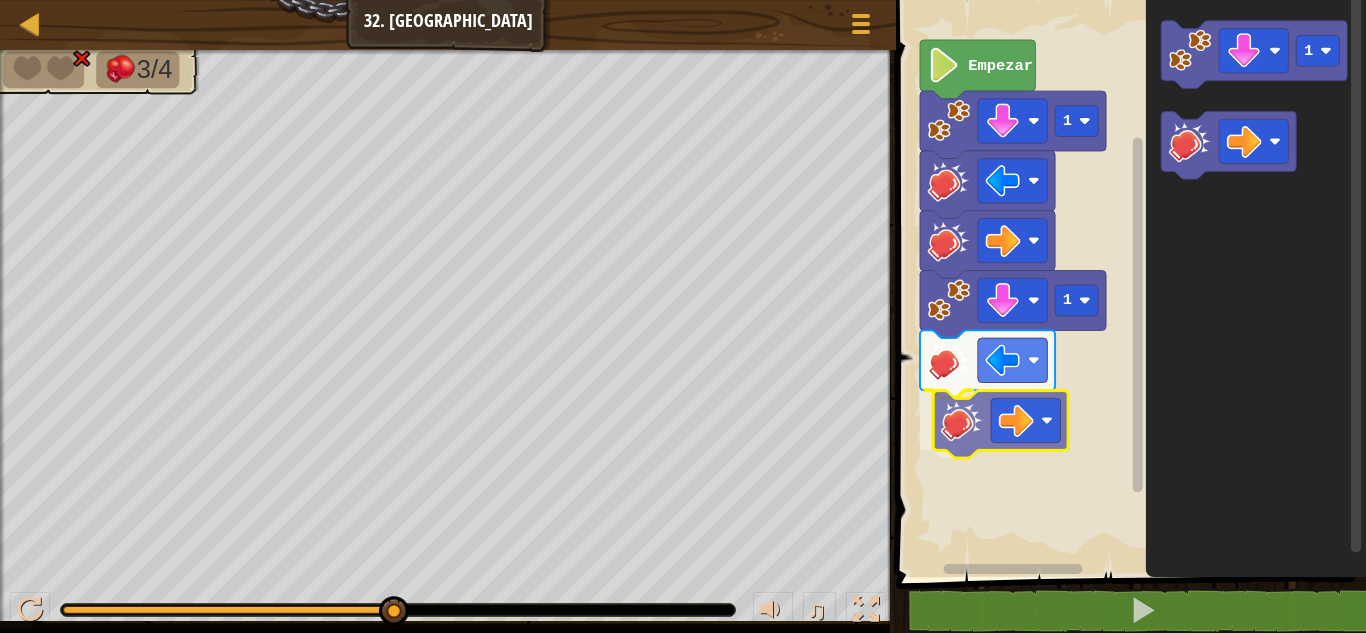 click on "1 1 Empezar 1" at bounding box center (1128, 283) 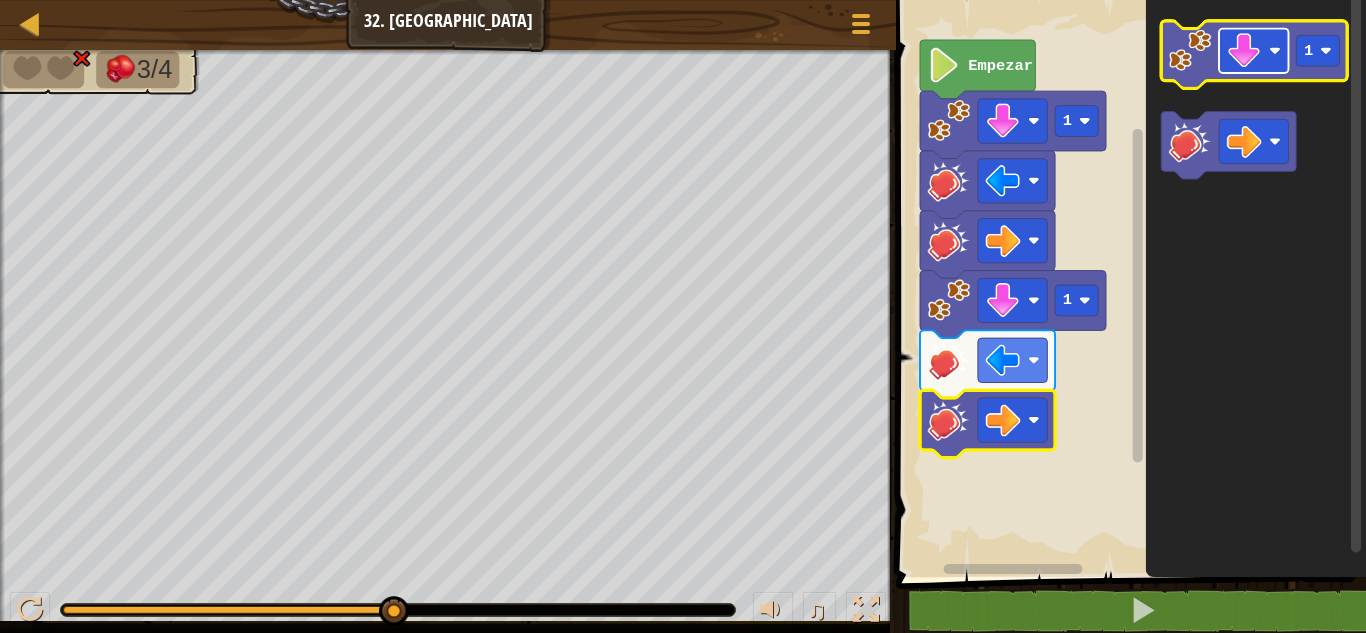 click 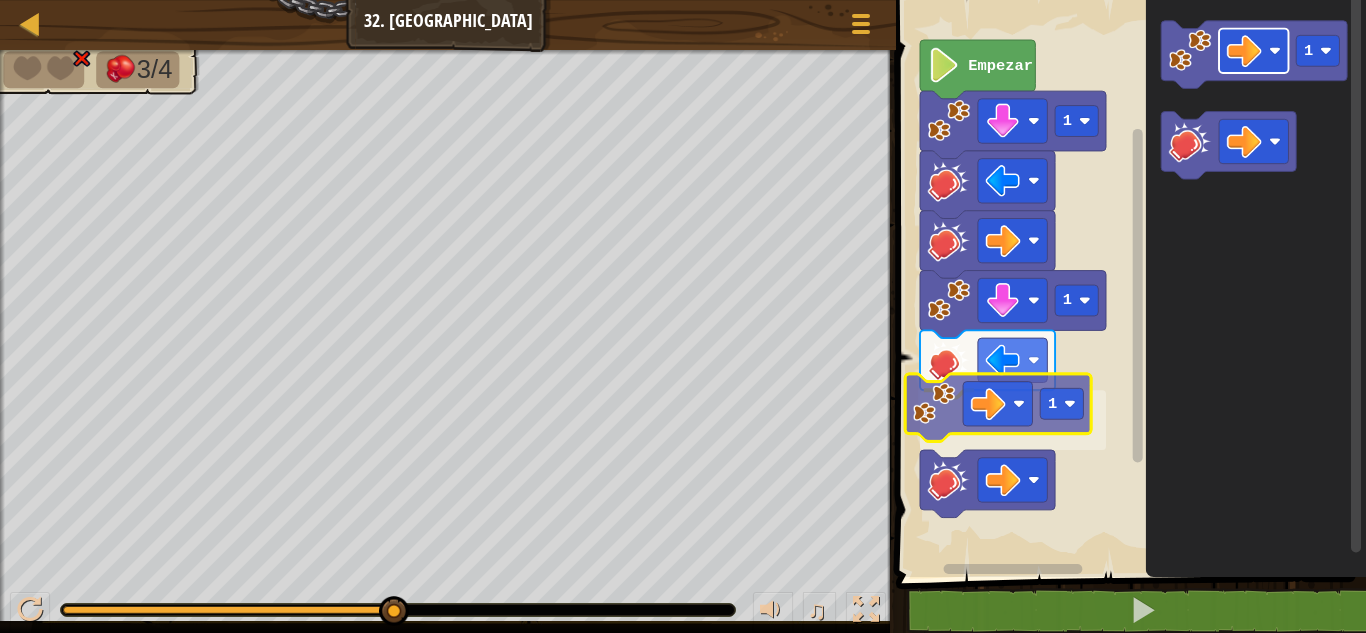click on "1 1 1 Empezar 1 1" at bounding box center (1128, 283) 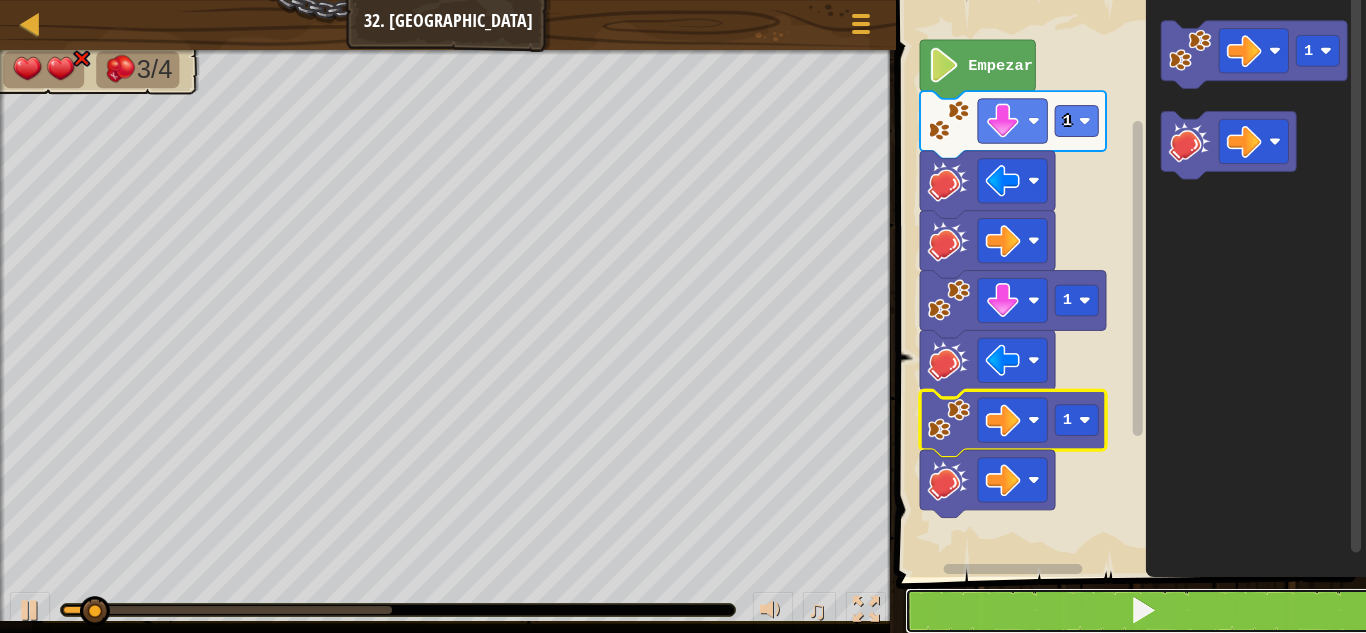 click at bounding box center [1143, 611] 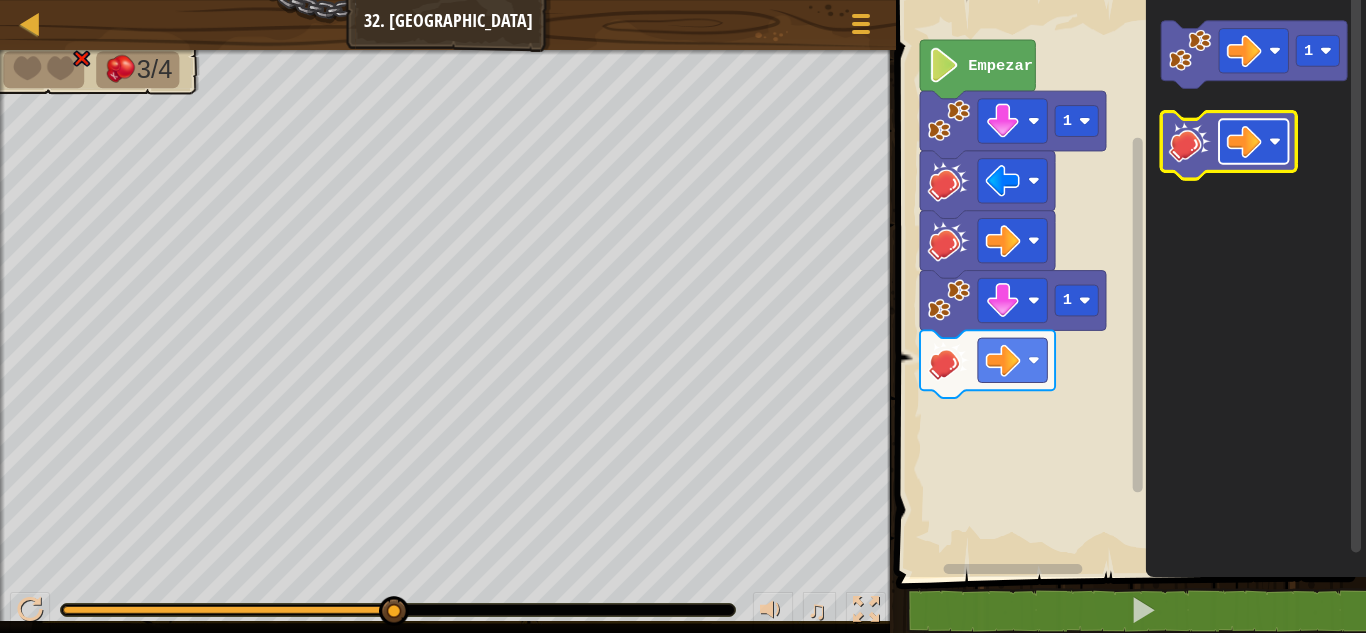 click 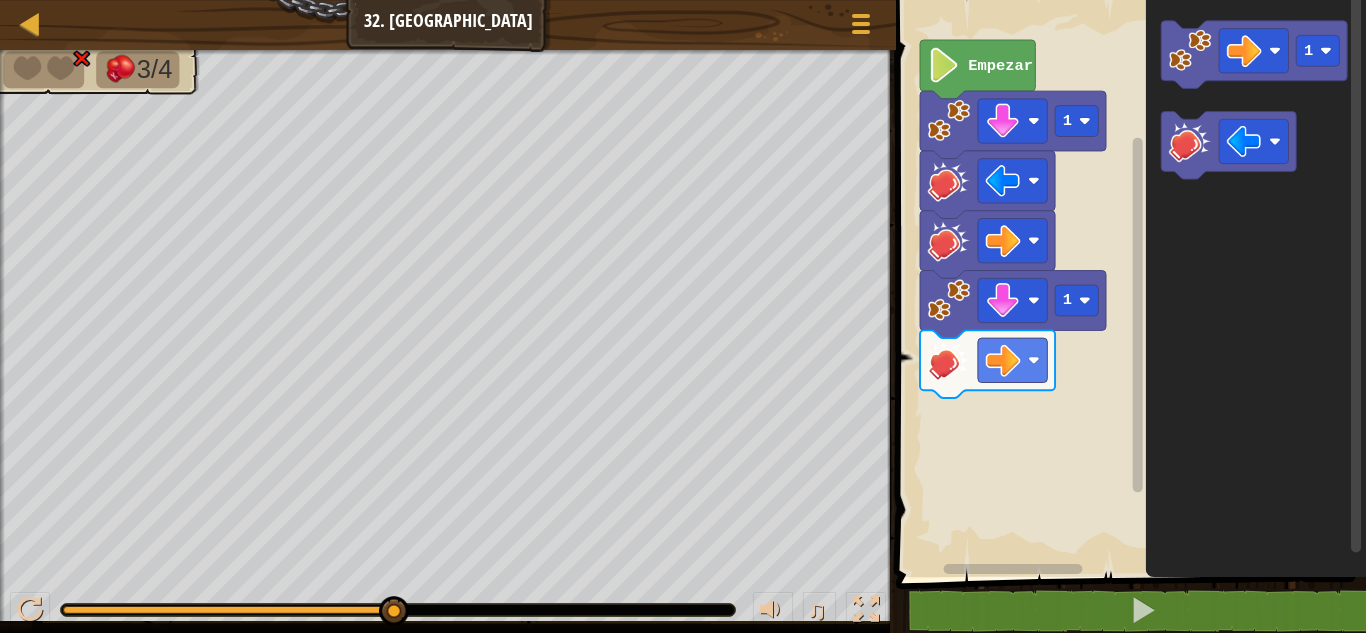 click on "1" 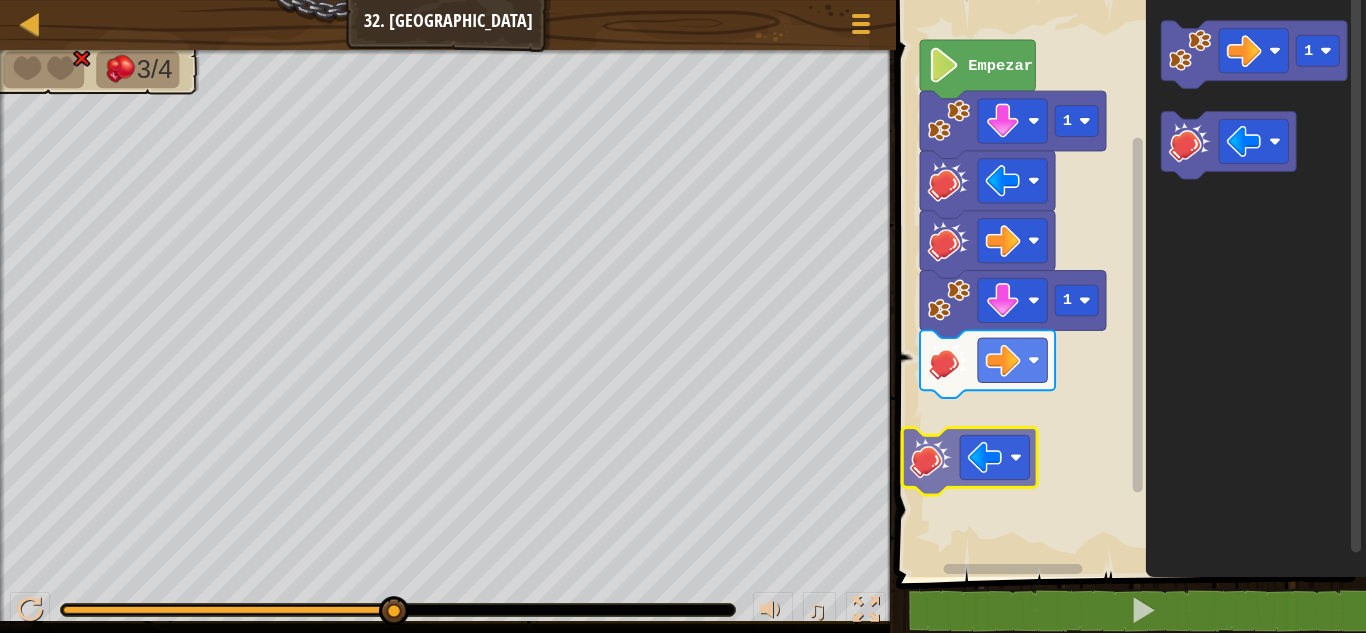 click on "Empezar 1 1 1" at bounding box center (1128, 283) 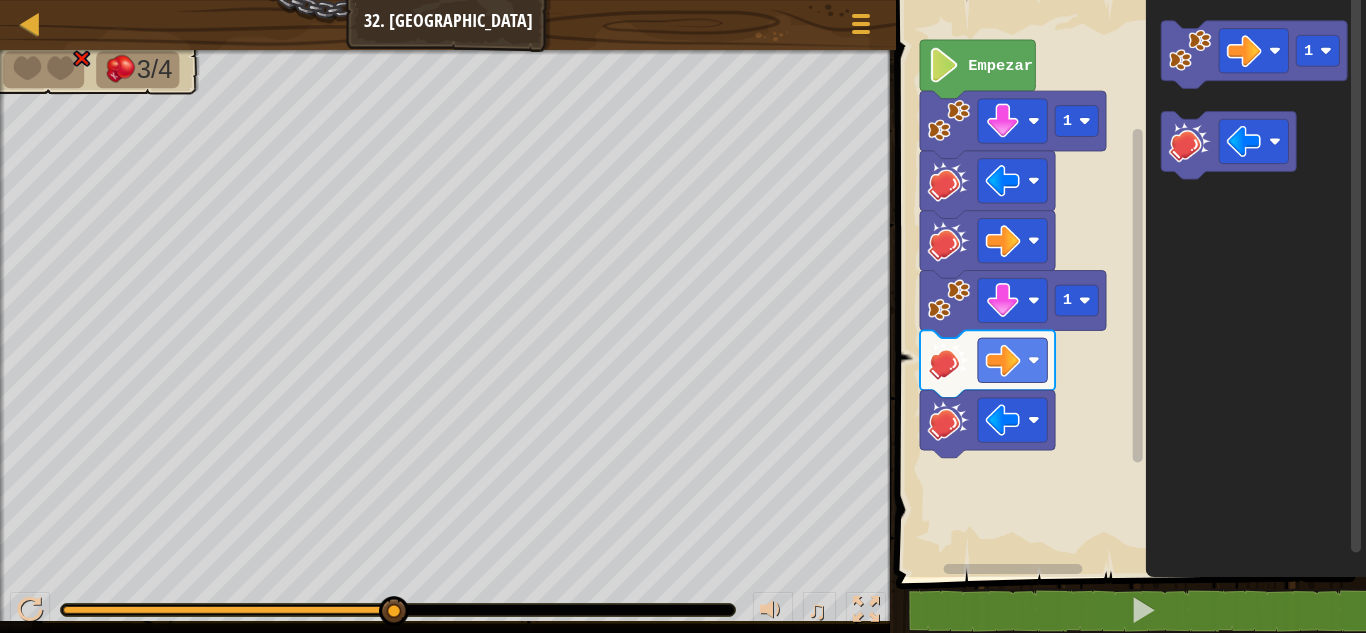 click on "1" 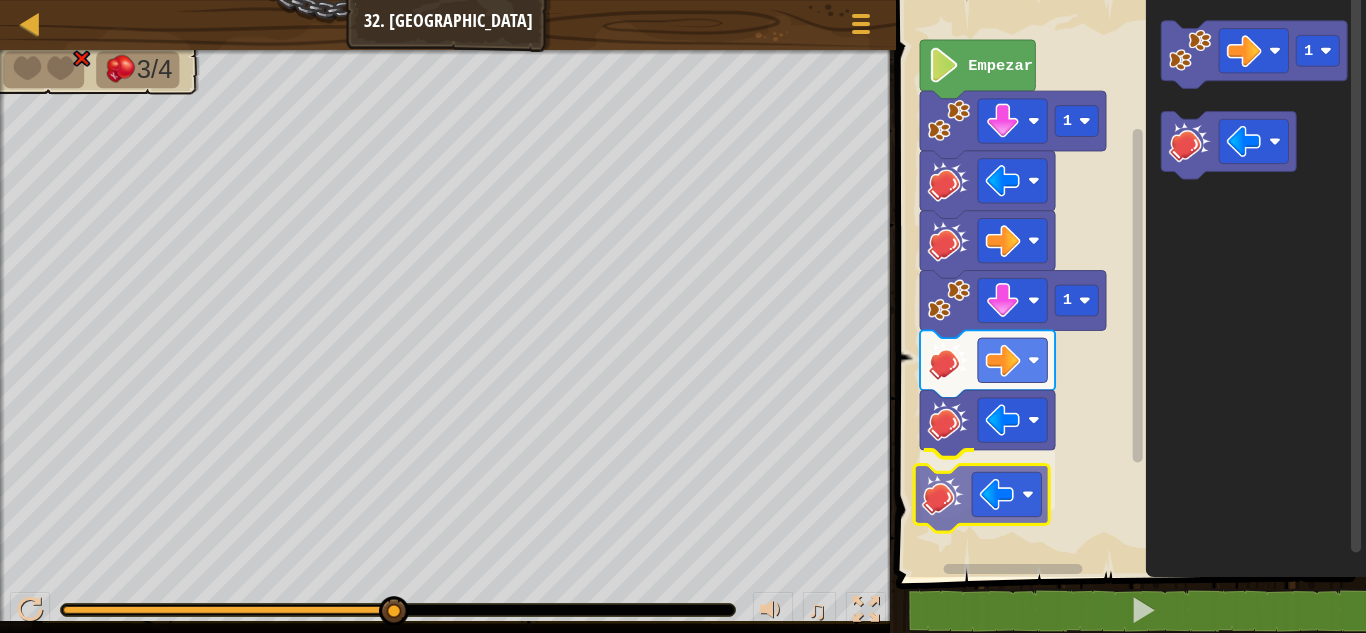 click on "1 1 Empezar 1" at bounding box center (1128, 283) 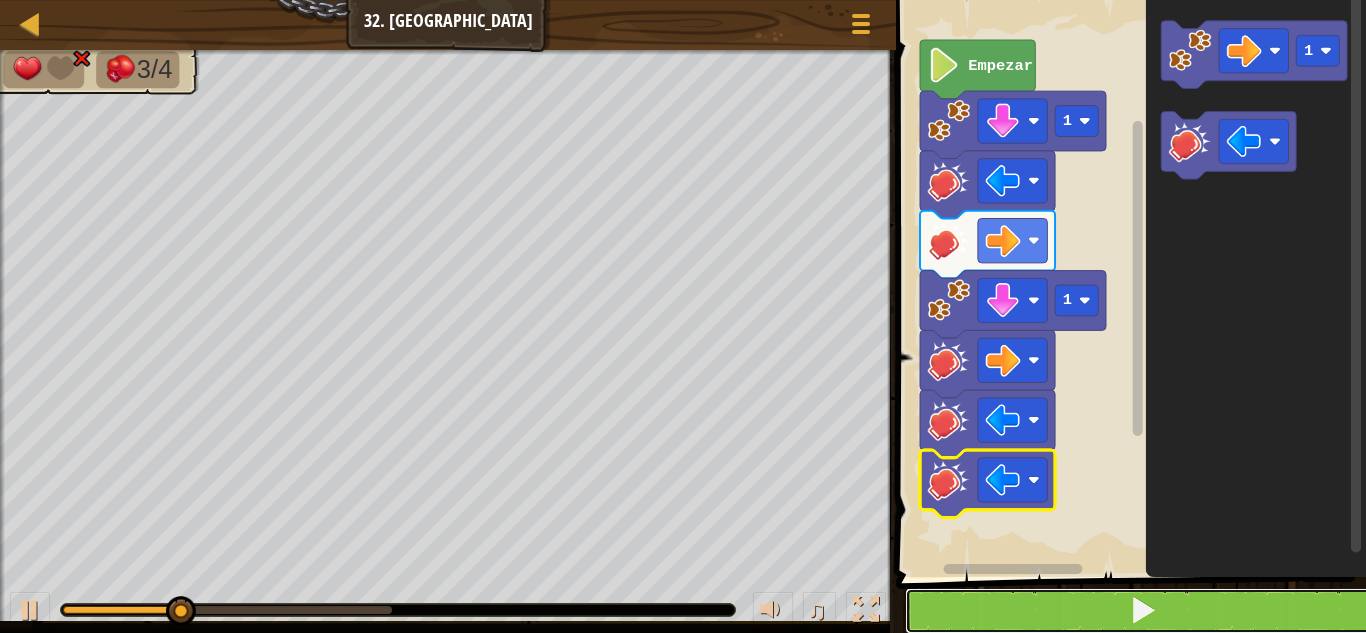 click at bounding box center (1143, 611) 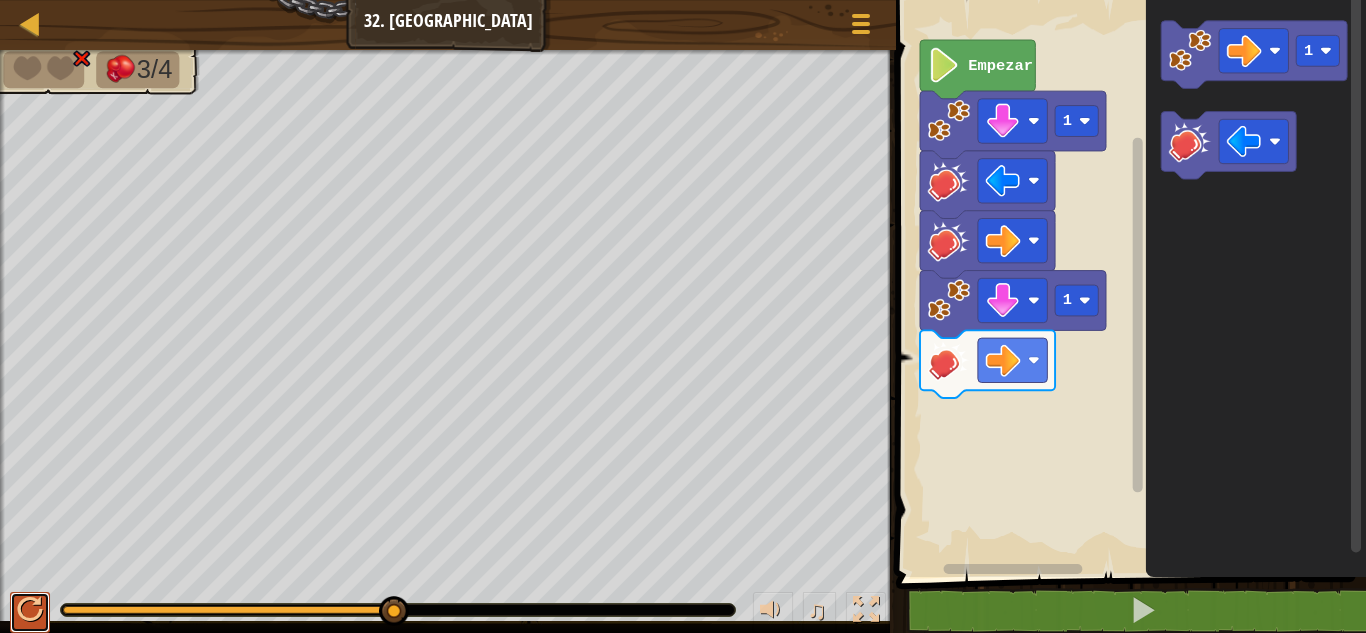 click at bounding box center (30, 610) 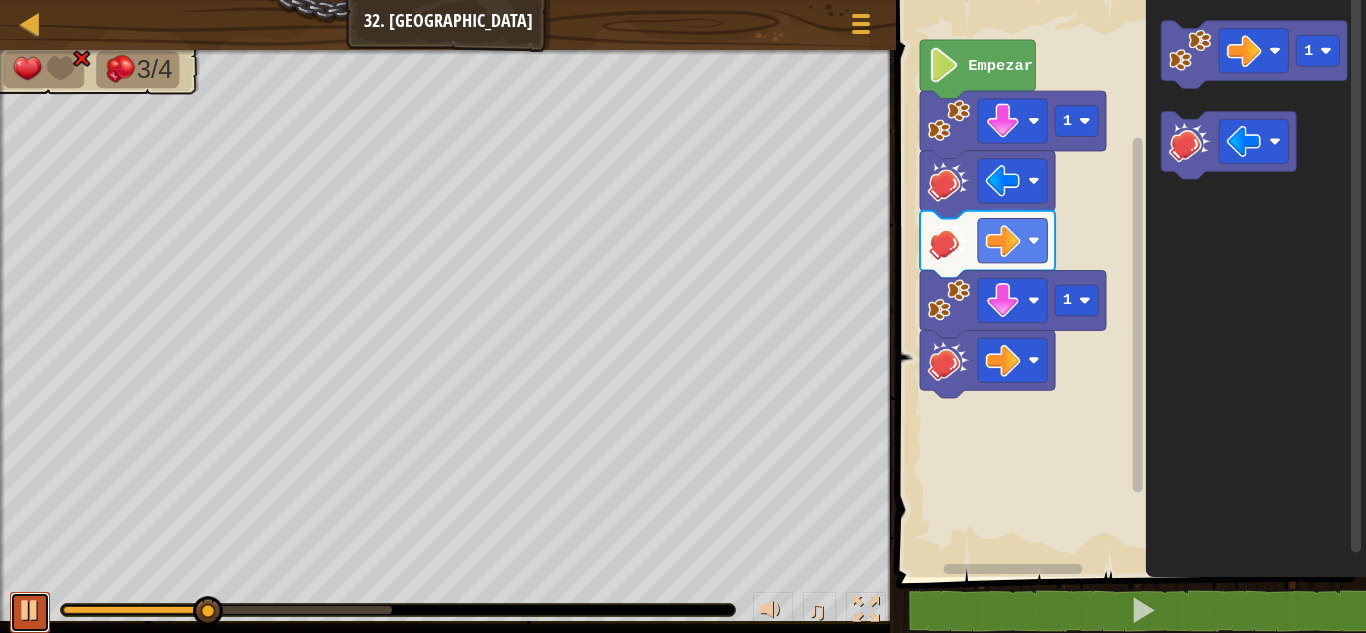 click at bounding box center [30, 610] 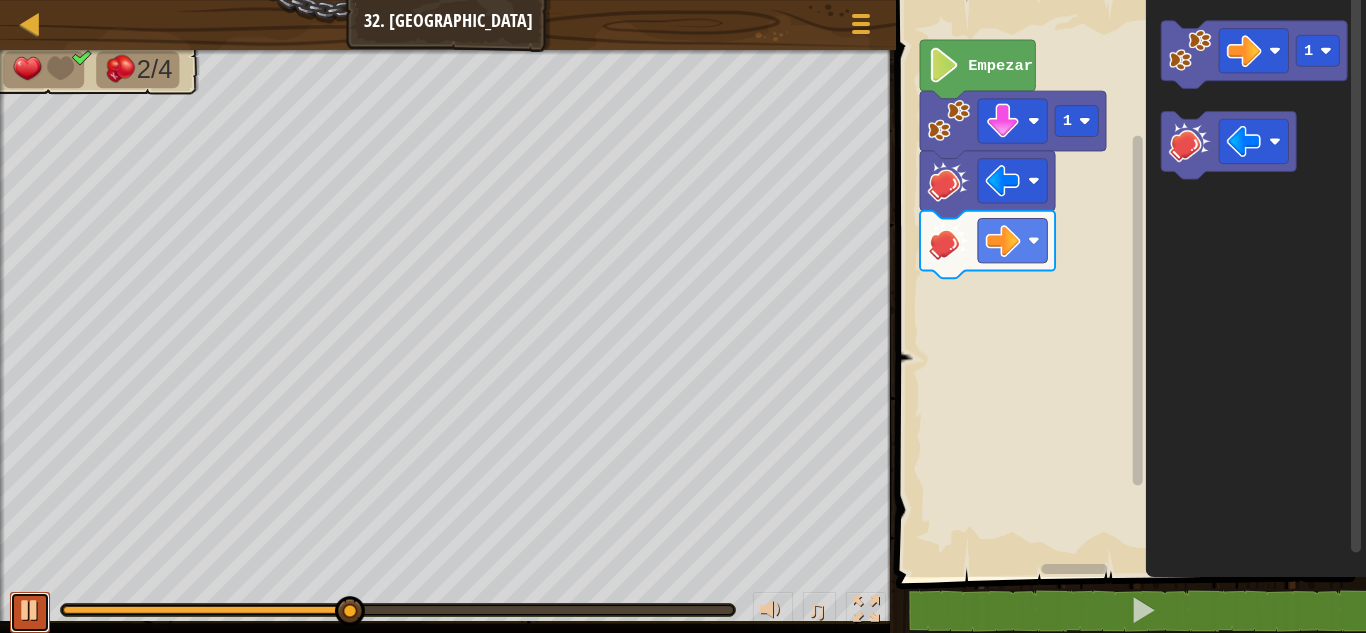 click at bounding box center (30, 610) 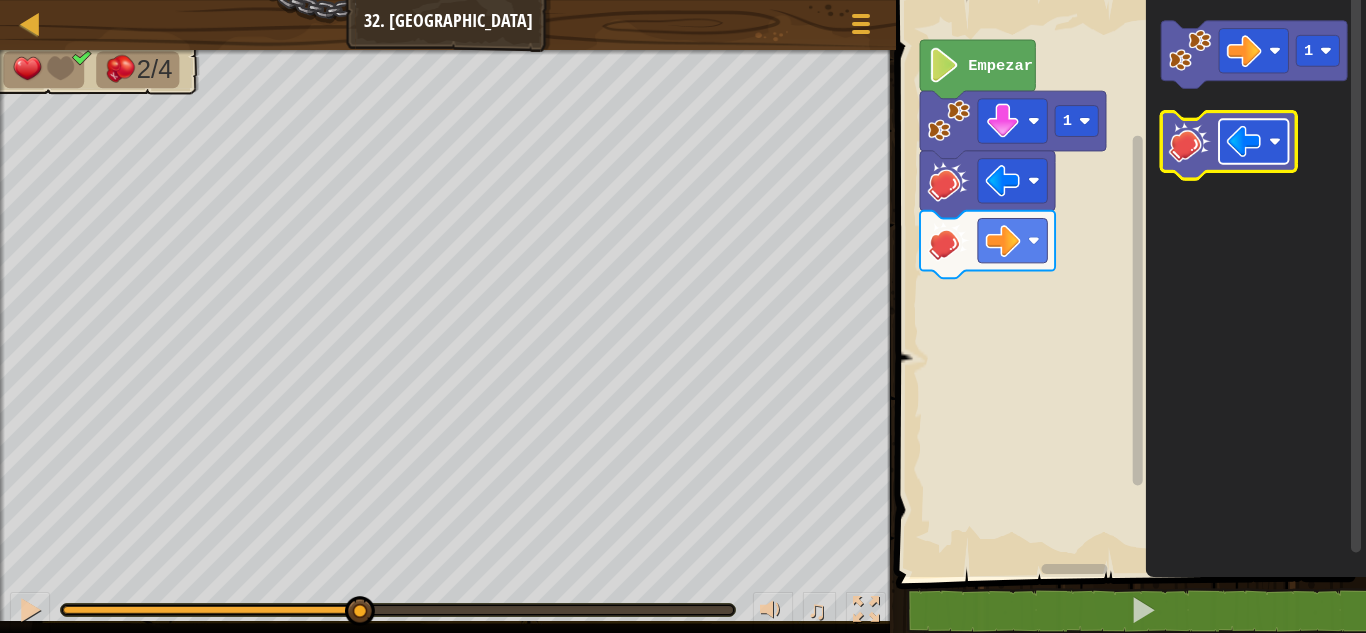 click 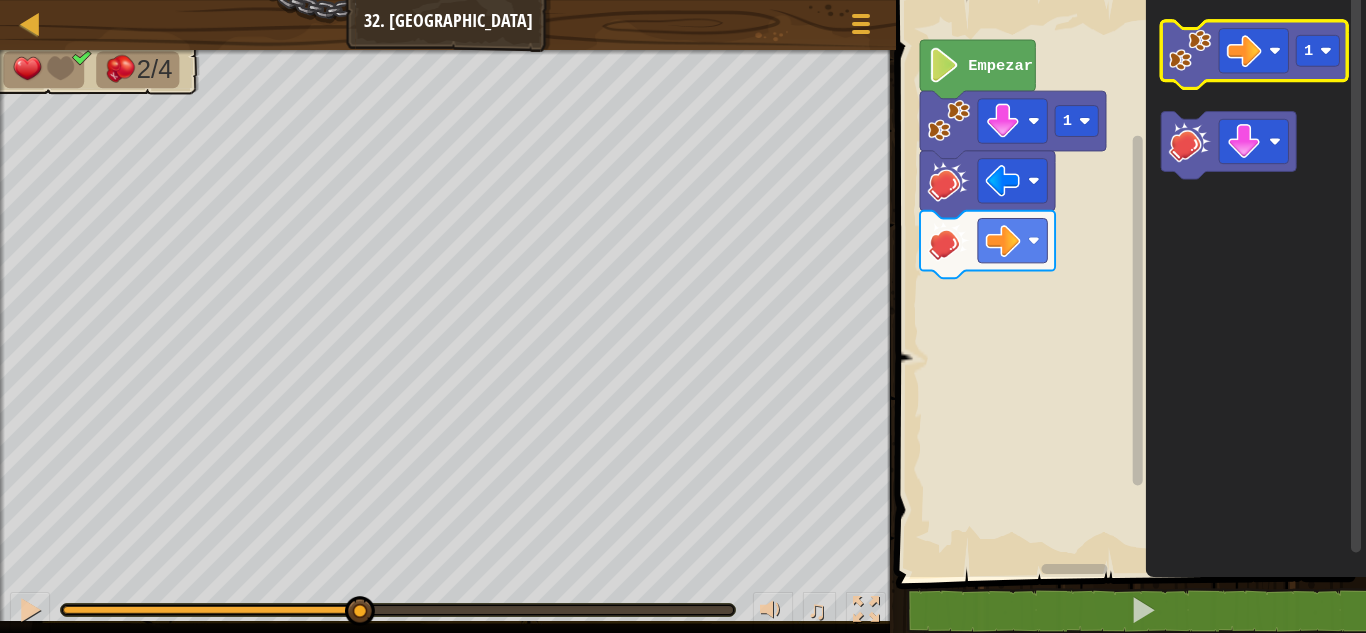 click 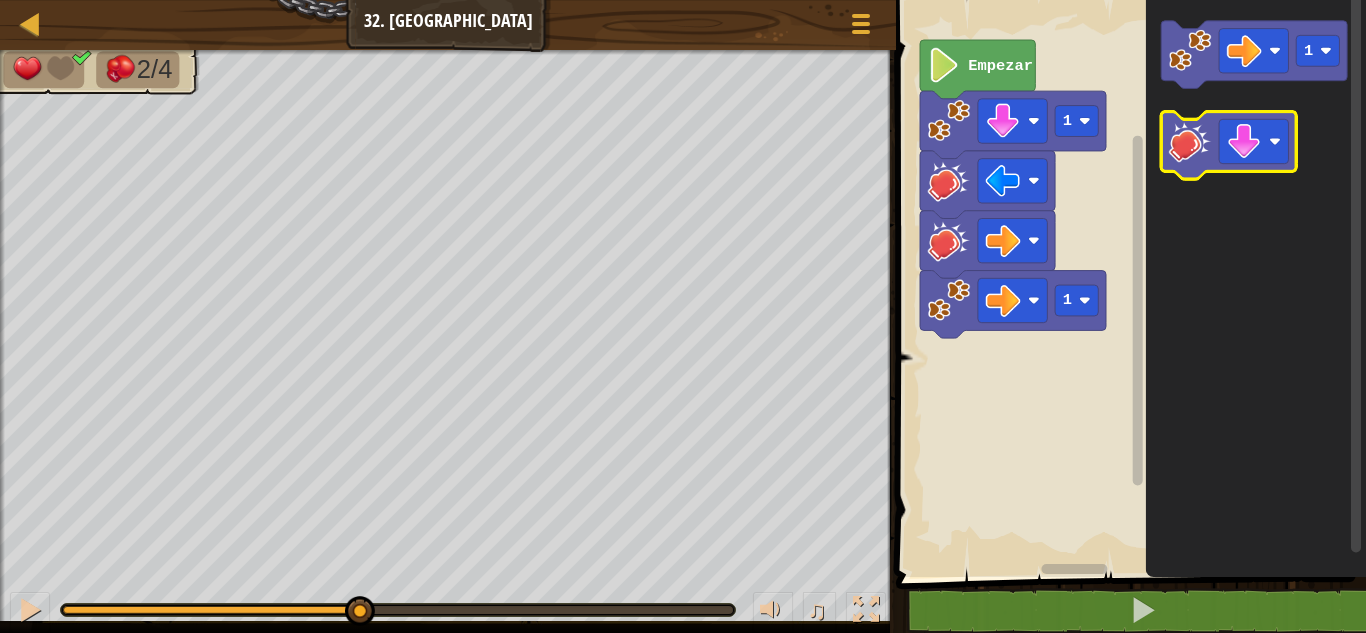 click 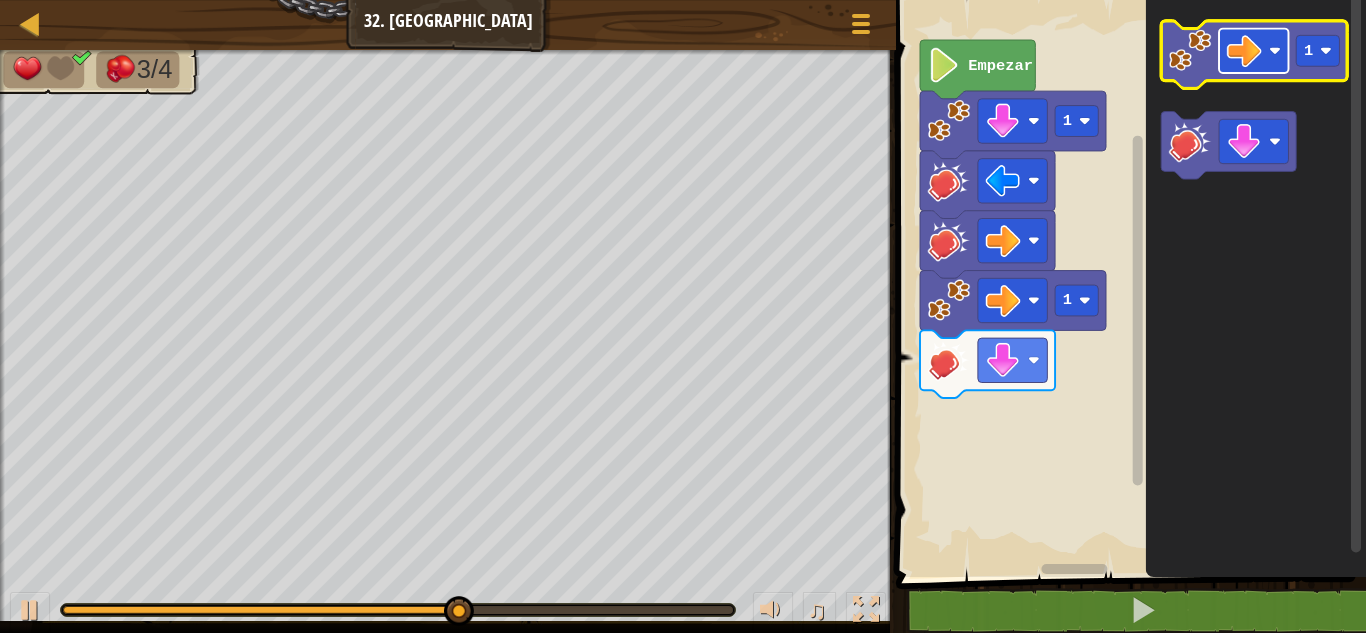 click 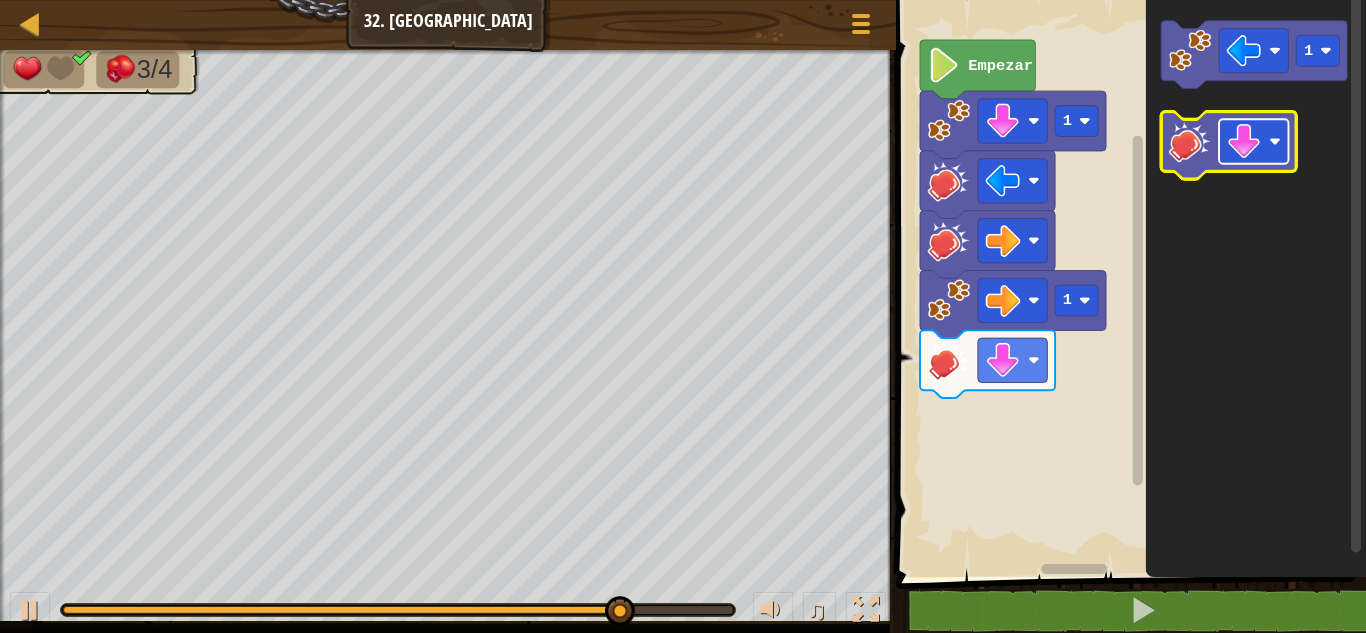 click 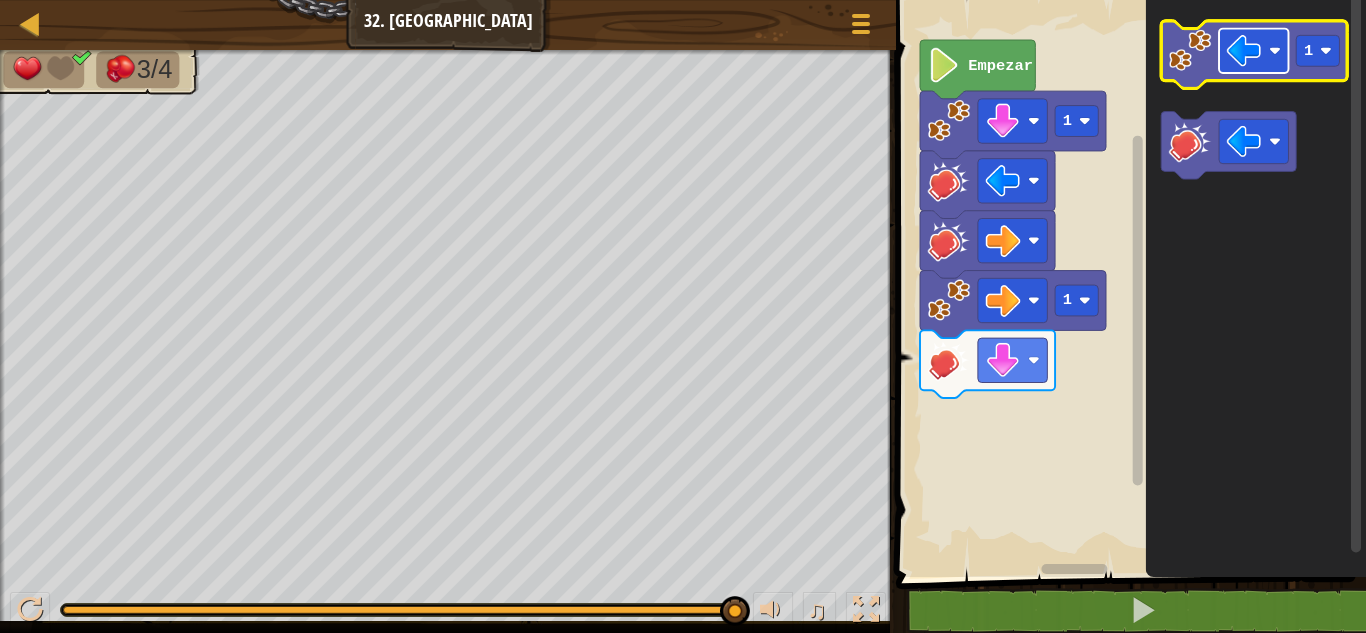 click 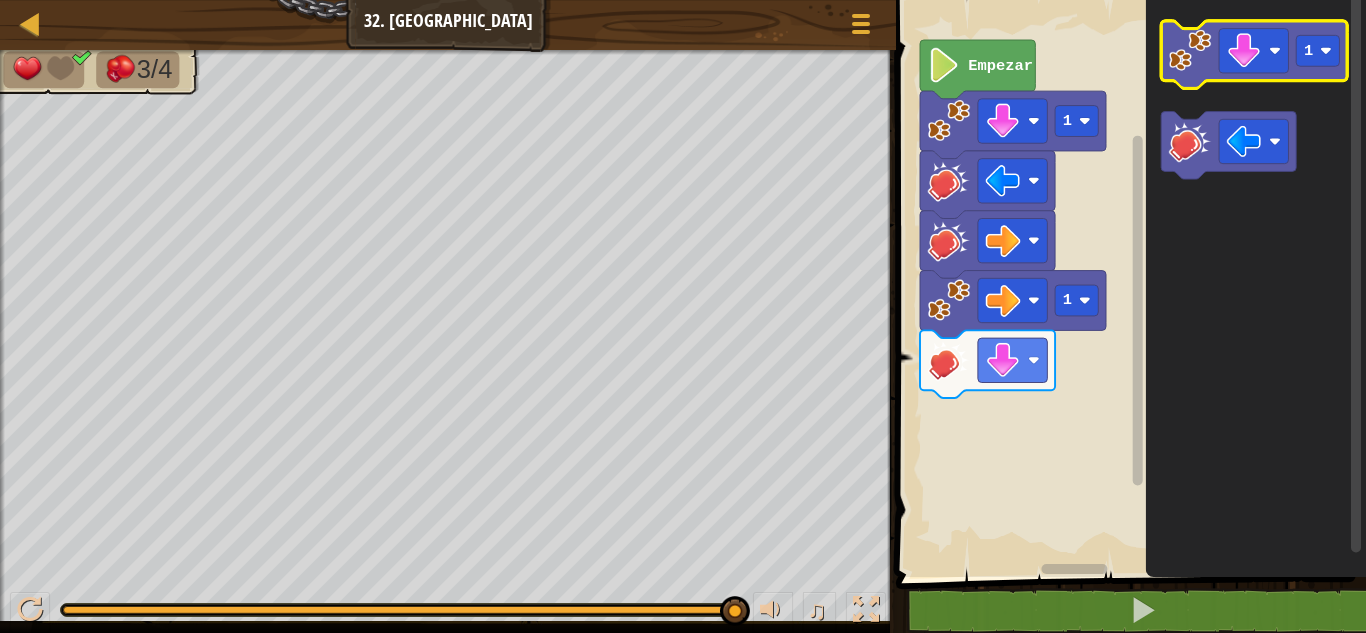 click 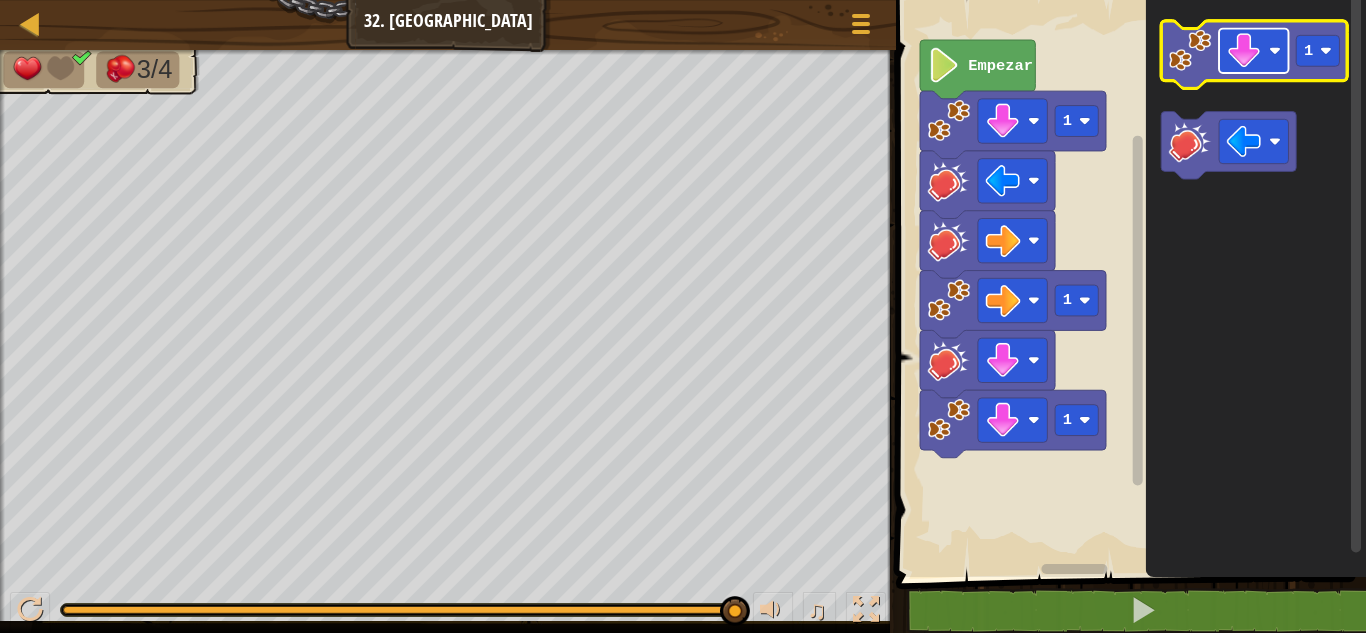 click 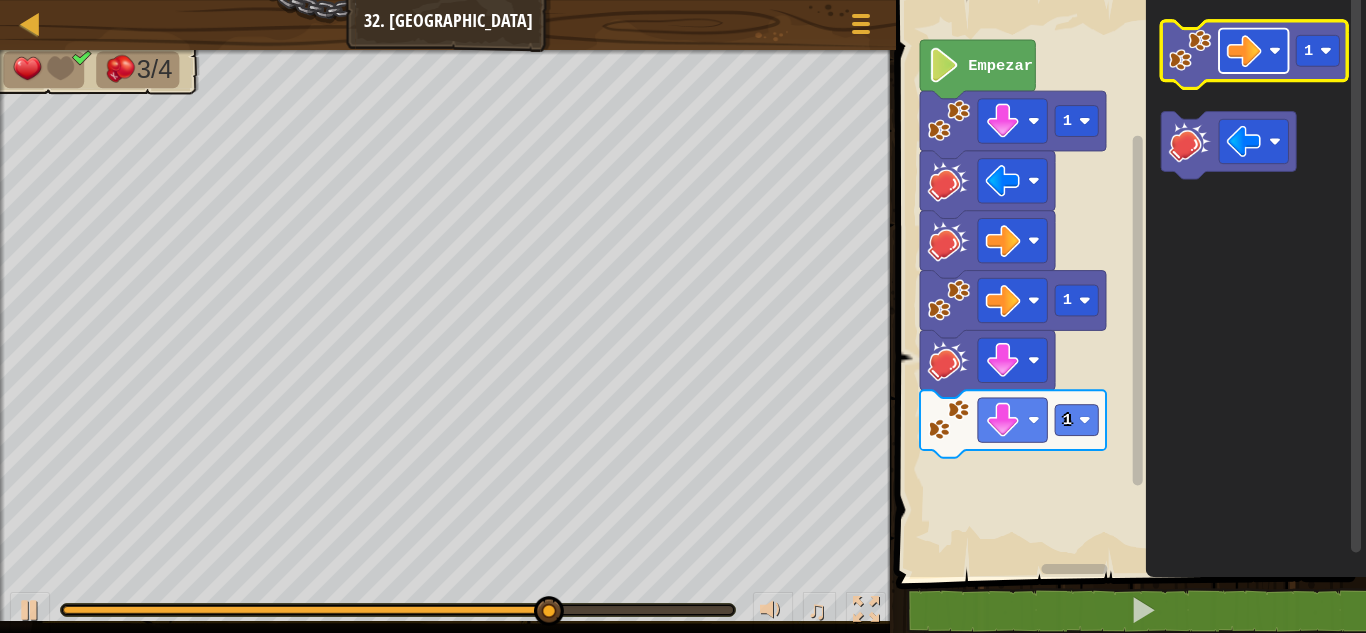 click 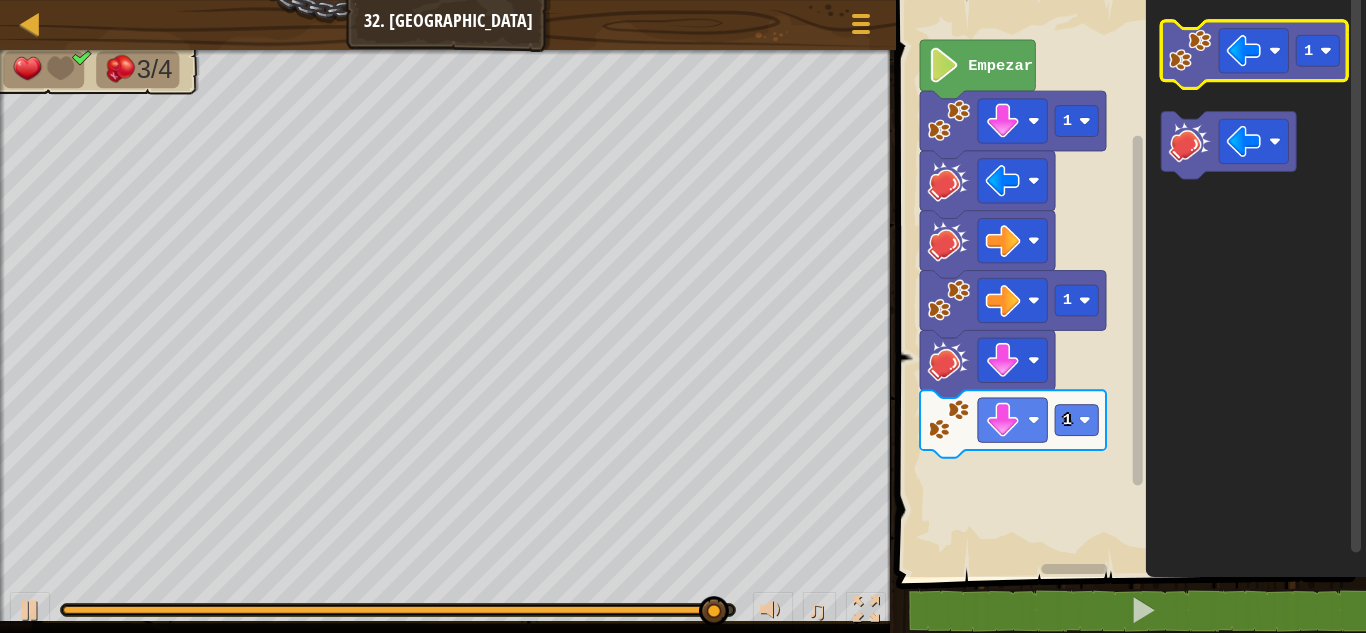 click 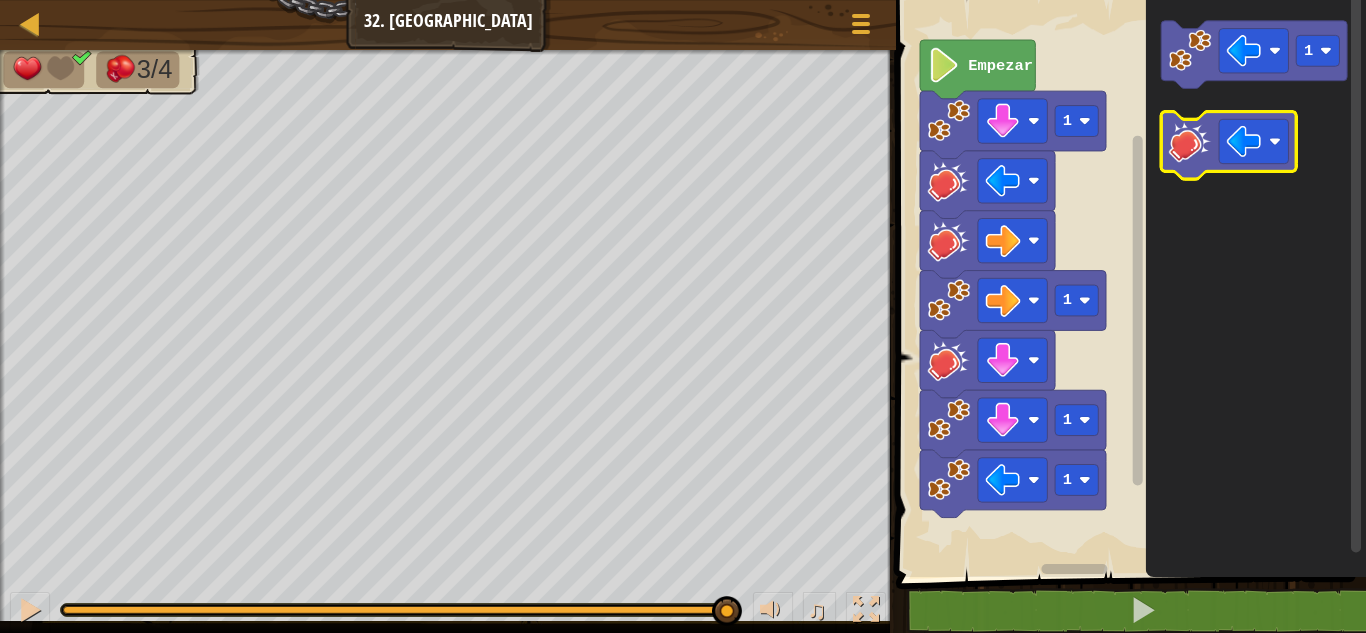 click 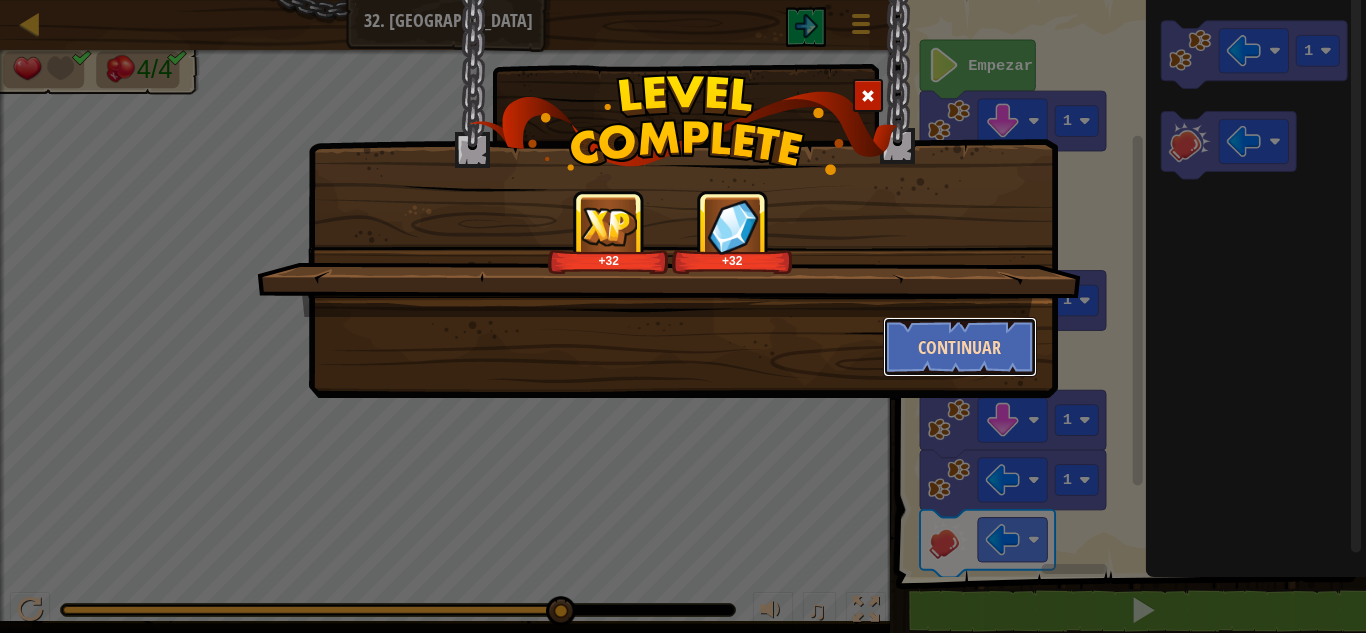click on "Continuar" at bounding box center [960, 347] 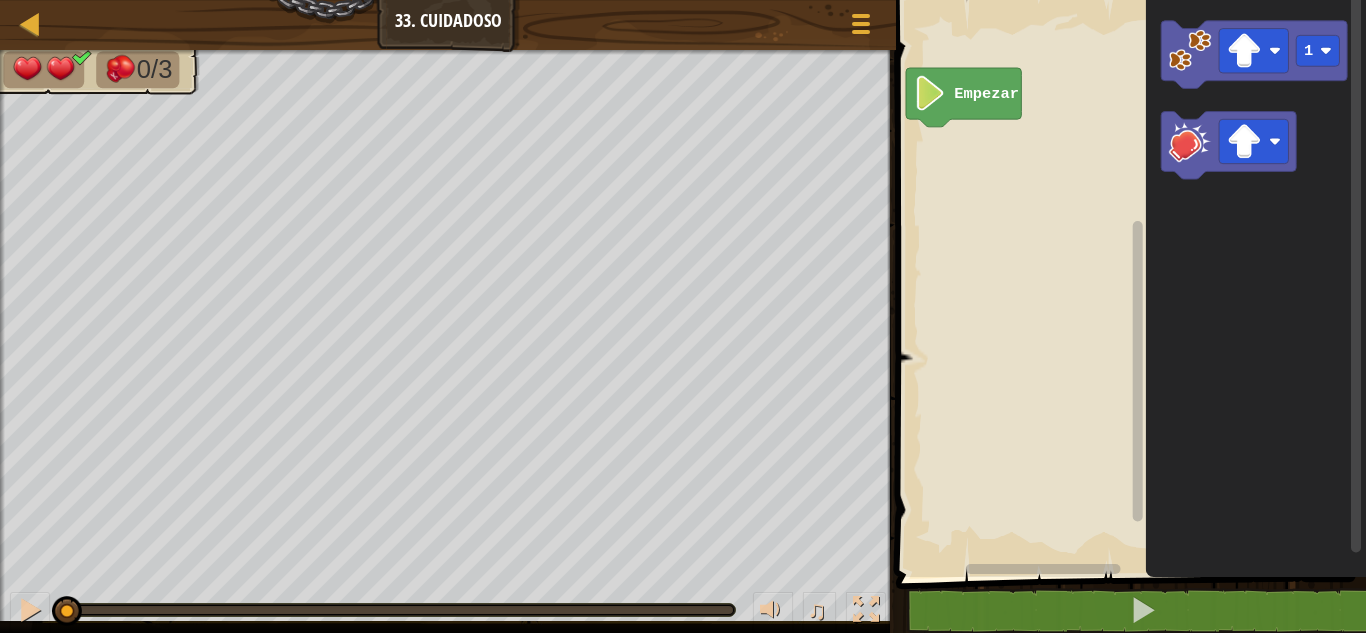 click 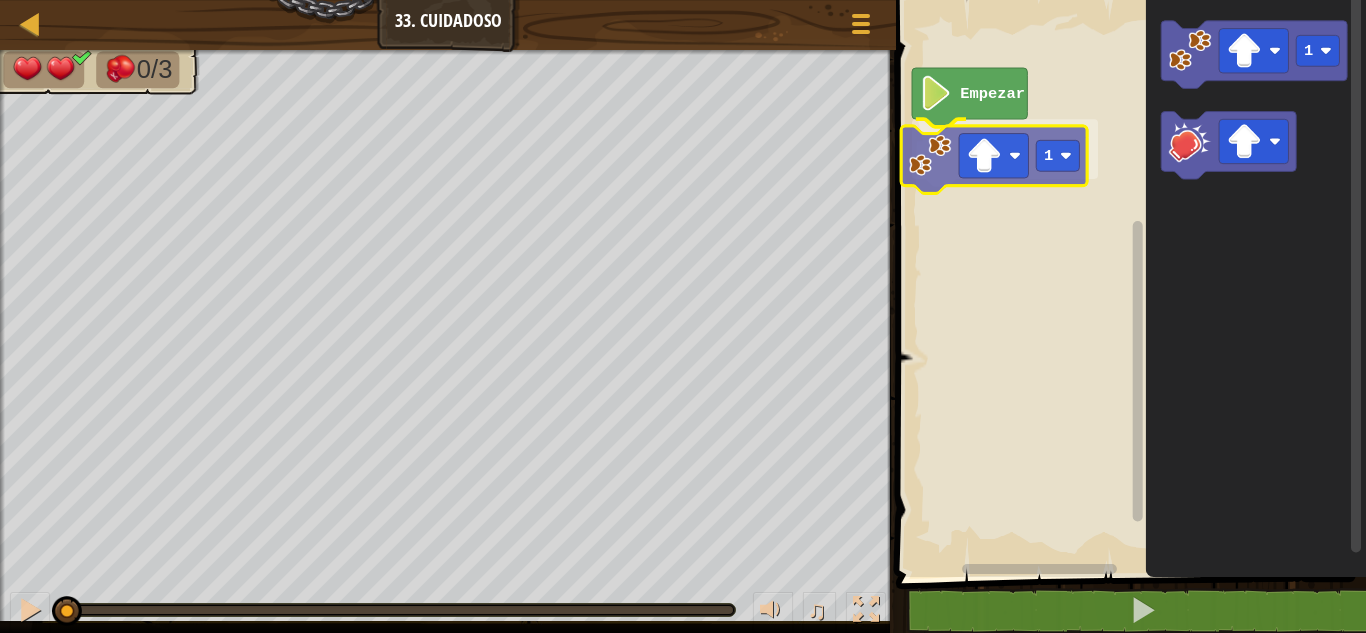 click on "Empezar 1 1 1" at bounding box center (1128, 283) 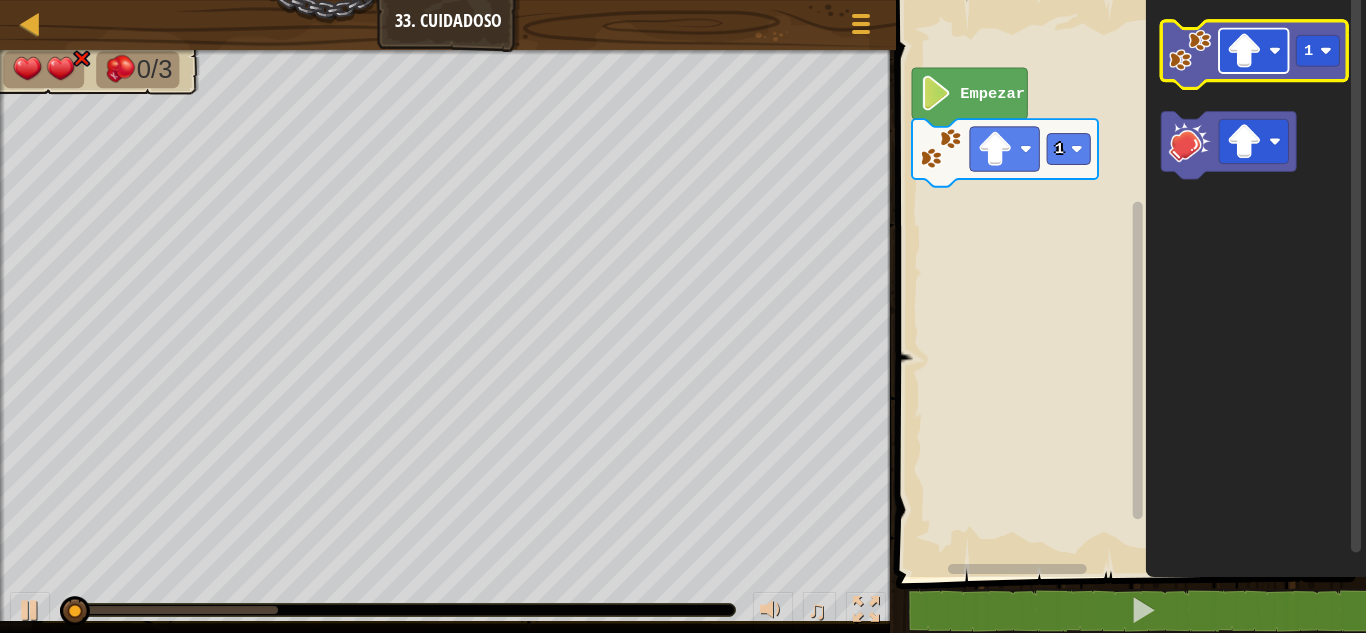 click 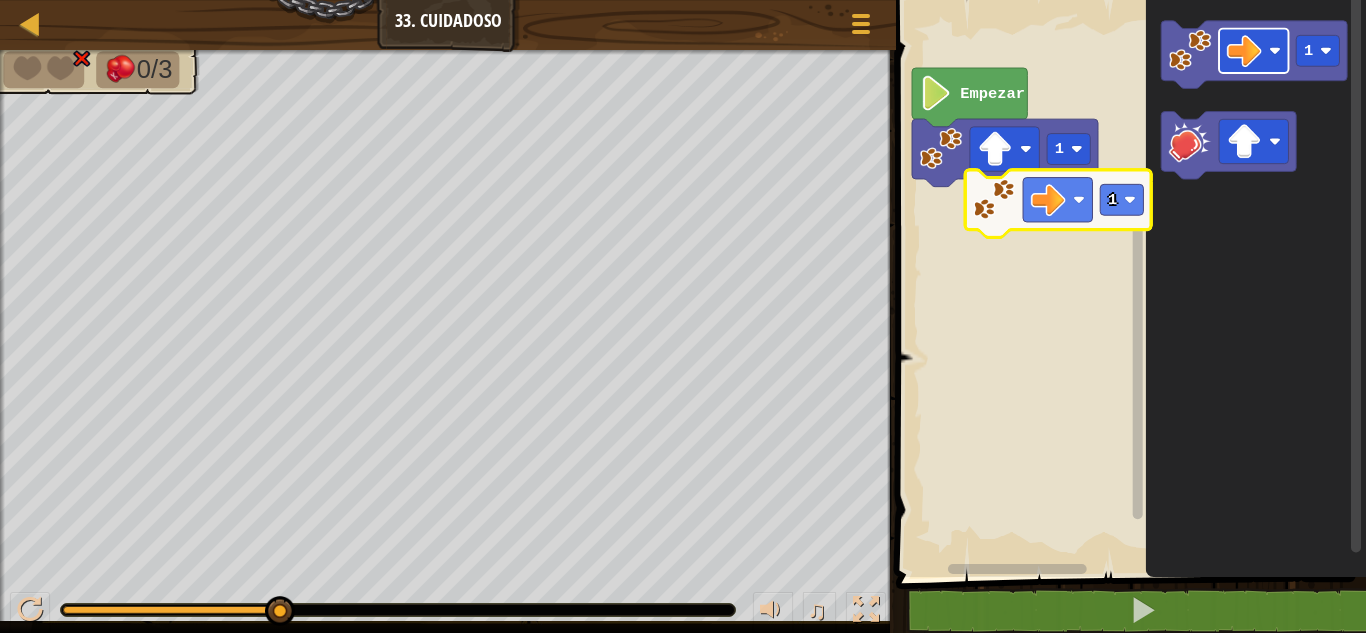 click on "Mapa Júnior 33. Cuidadoso Menú del Juego 1     הההההההההההההההההההההההההההההההההההההההההההההההההההההההההההההההההההההההההההההההההההההההההההההההההההההההההההההההההההההההההההההההההההההההההההההההההההההההההההההההההההההההההההההההההההההההההההההההההההההההההההההההההההההההההההההההההההההההההההההההההההההההההההההההה XXXXXXXXXXXXXXXXXXXXXXXXXXXXXXXXXXXXXXXXXXXXXXXXXXXXXXXXXXXXXXXXXXXXXXXXXXXXXXXXXXXXXXXXXXXXXXXXXXXXXXXXXXXXXXXXXXXXXXXXXXXXXXXXXXXXXXXXXXXXXXXXXXXXXXXXXXXXXXXXXXXXXXXXXXXXXXXXXXXXXXXXXXXXXXXXXXXXXXXXXXXXXXXXXXXXXXXXXXXXXXXXXXXXXXXXXXXXXXXXXXXXXXXXXXXXXXXX Solución × Bloques 1     Empezar 1 1 1 1 Código [PERSON_NAME] Lenguajes de programación : Python Statement   /  Call   /  go hit × Revisa tu código ¿Necesitas ayuda? Pregunta a la IA 0/3 ♫ Pato 0 1" at bounding box center (683, 0) 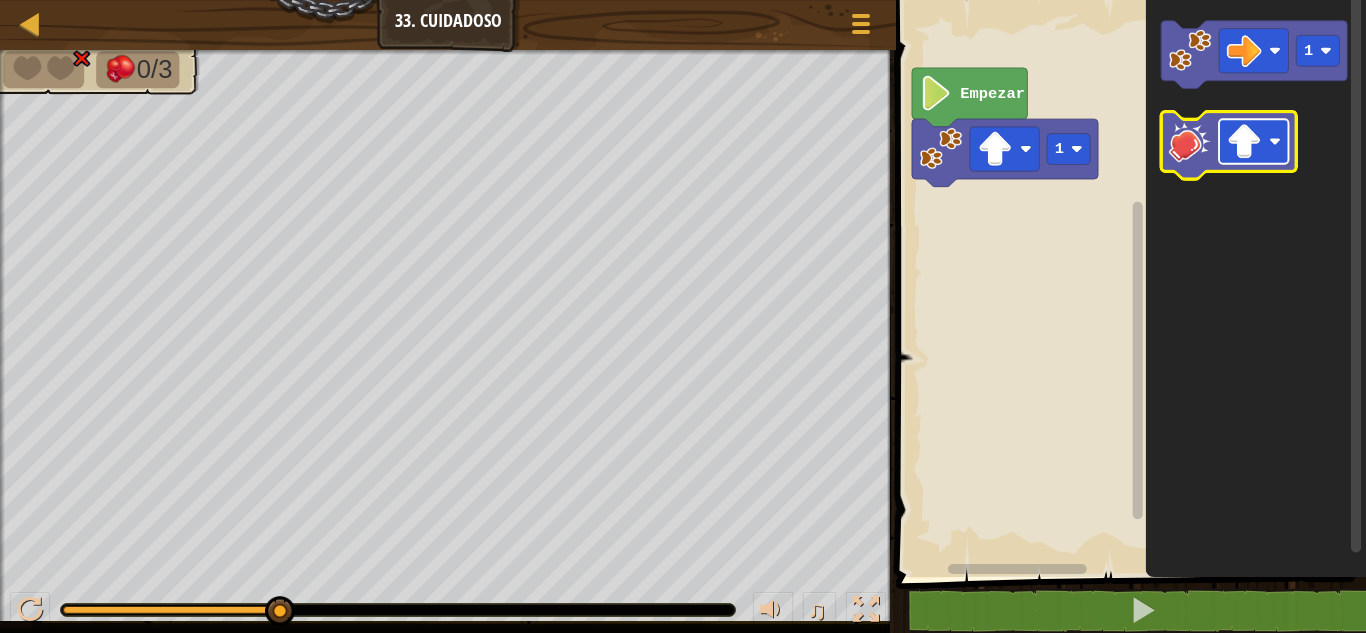 click 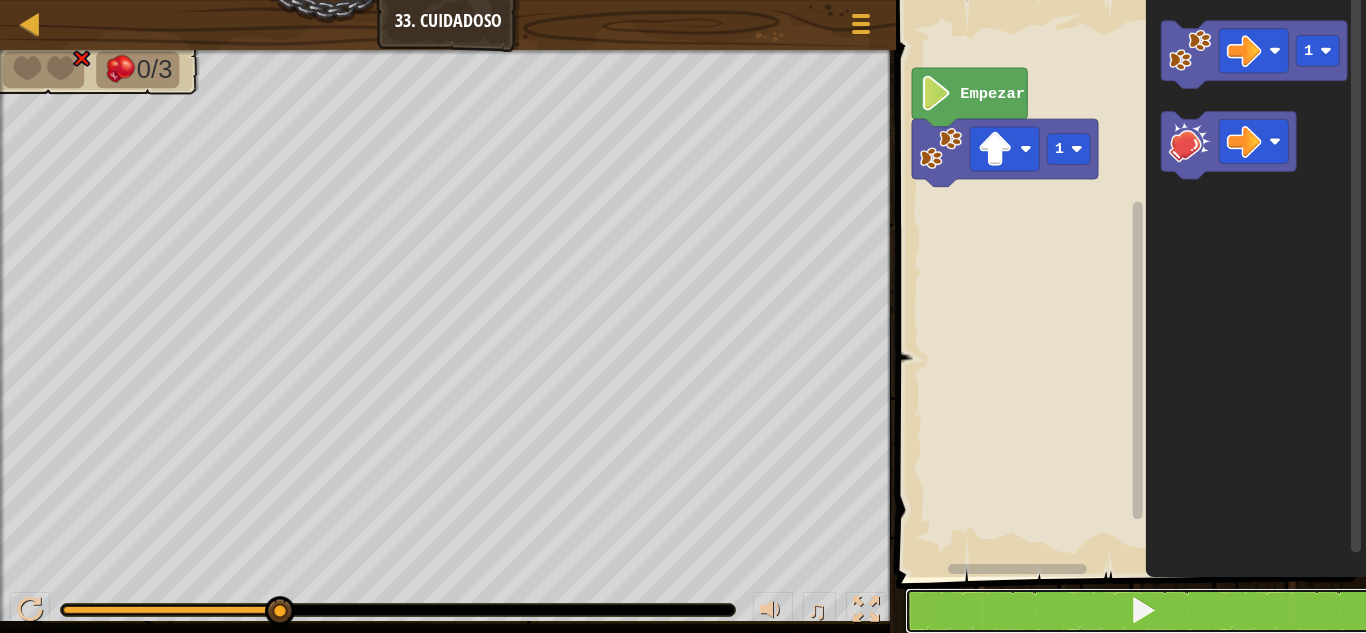 click at bounding box center [1143, 611] 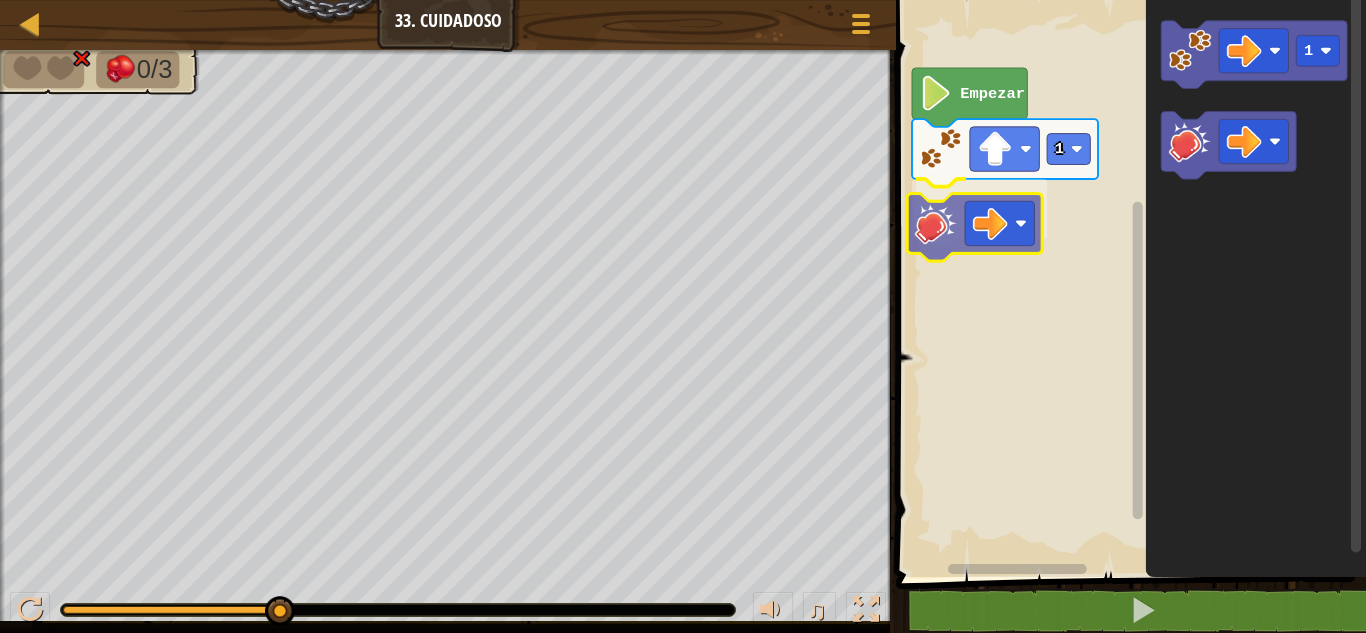 click on "Empezar 1 1" at bounding box center [1128, 283] 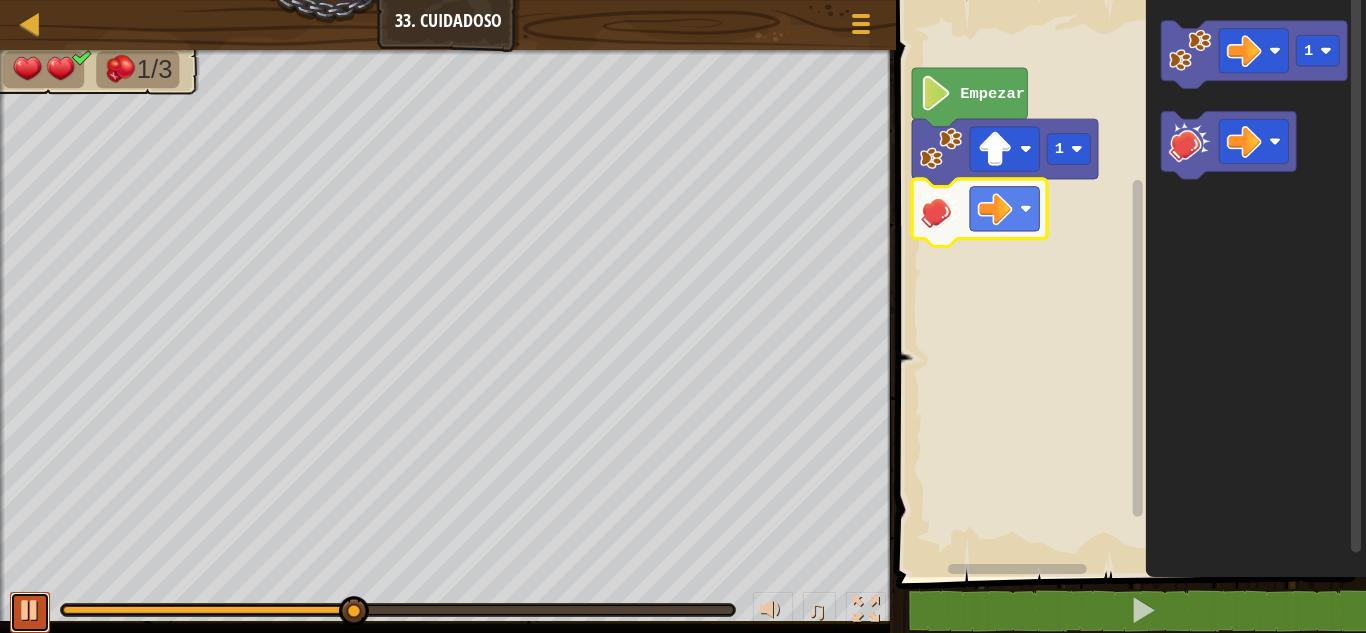 click at bounding box center (30, 610) 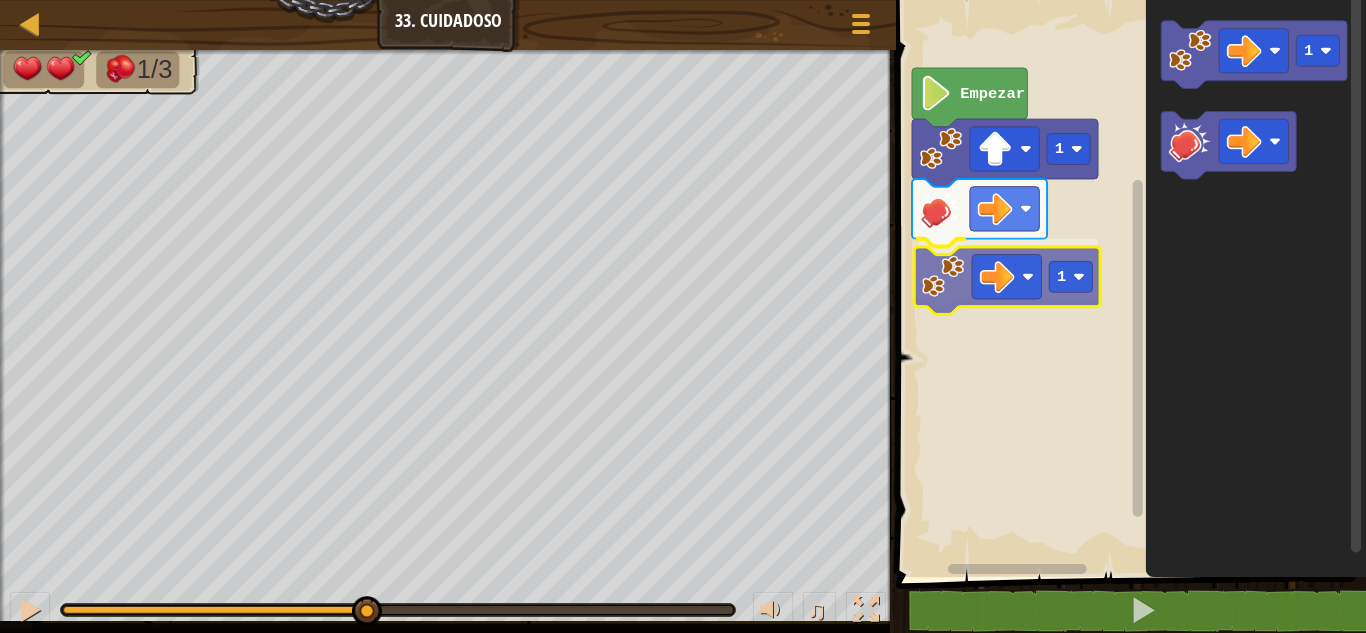 click on "Empezar 1 1 1 1" at bounding box center (1128, 283) 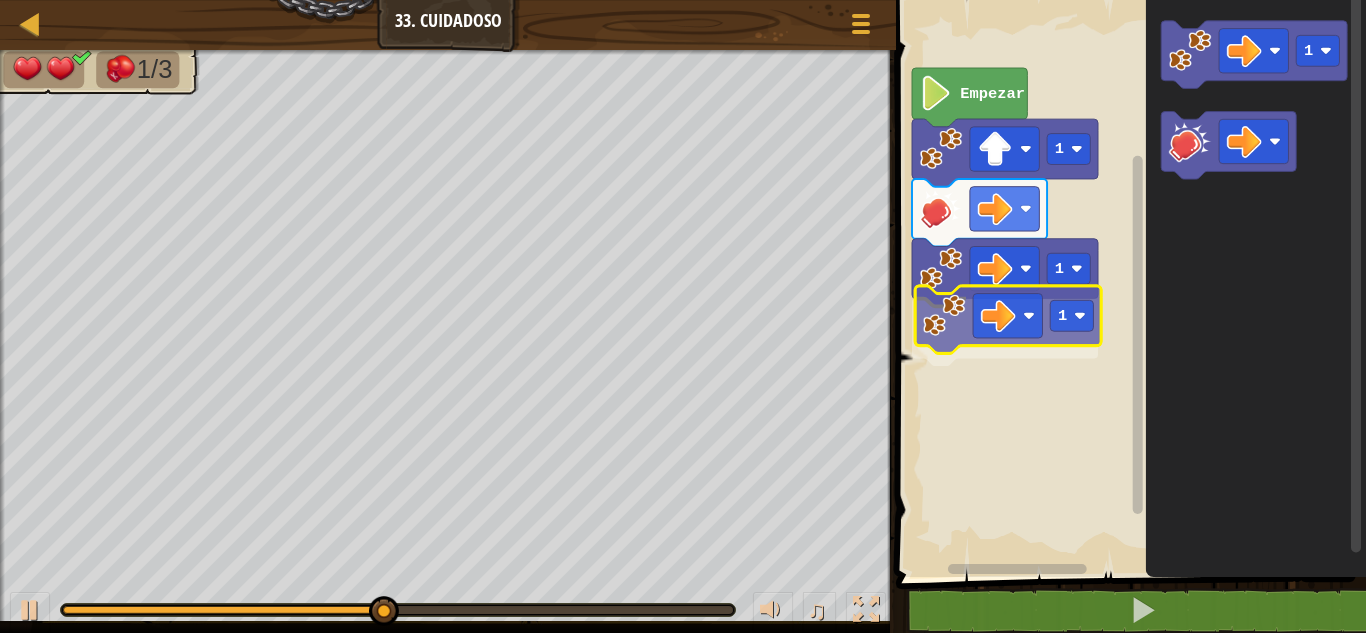 click on "Empezar 1 1 1 1 1" at bounding box center (1128, 283) 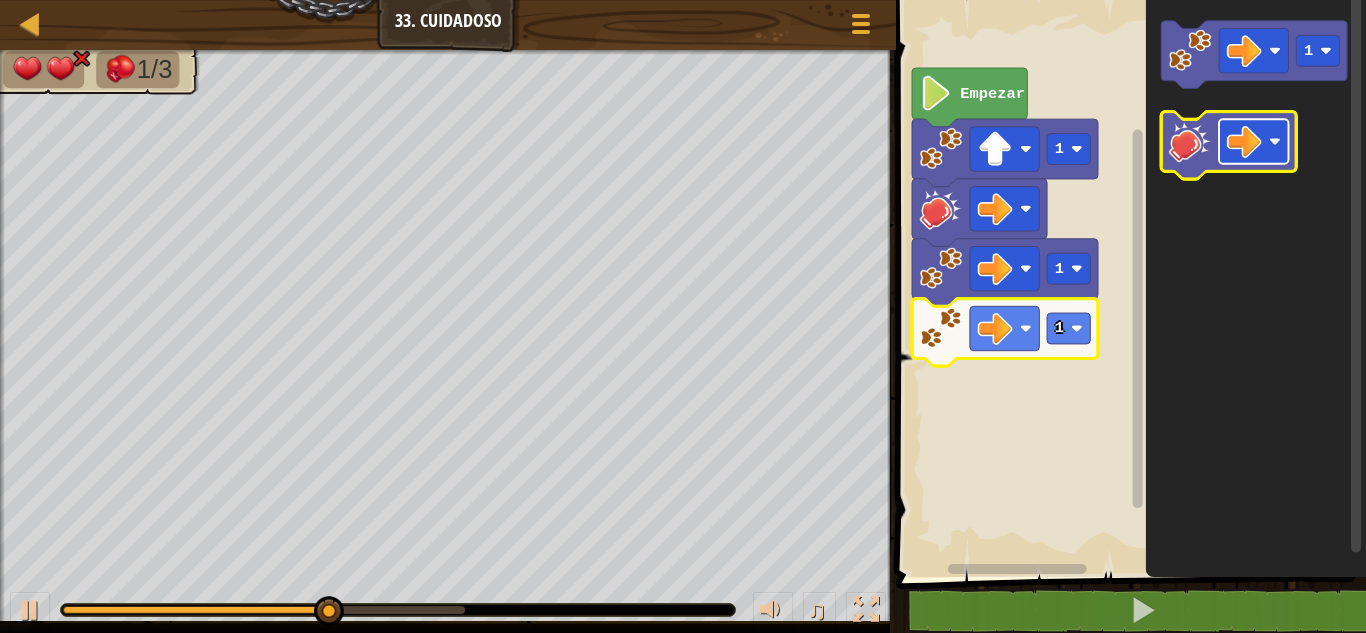 click 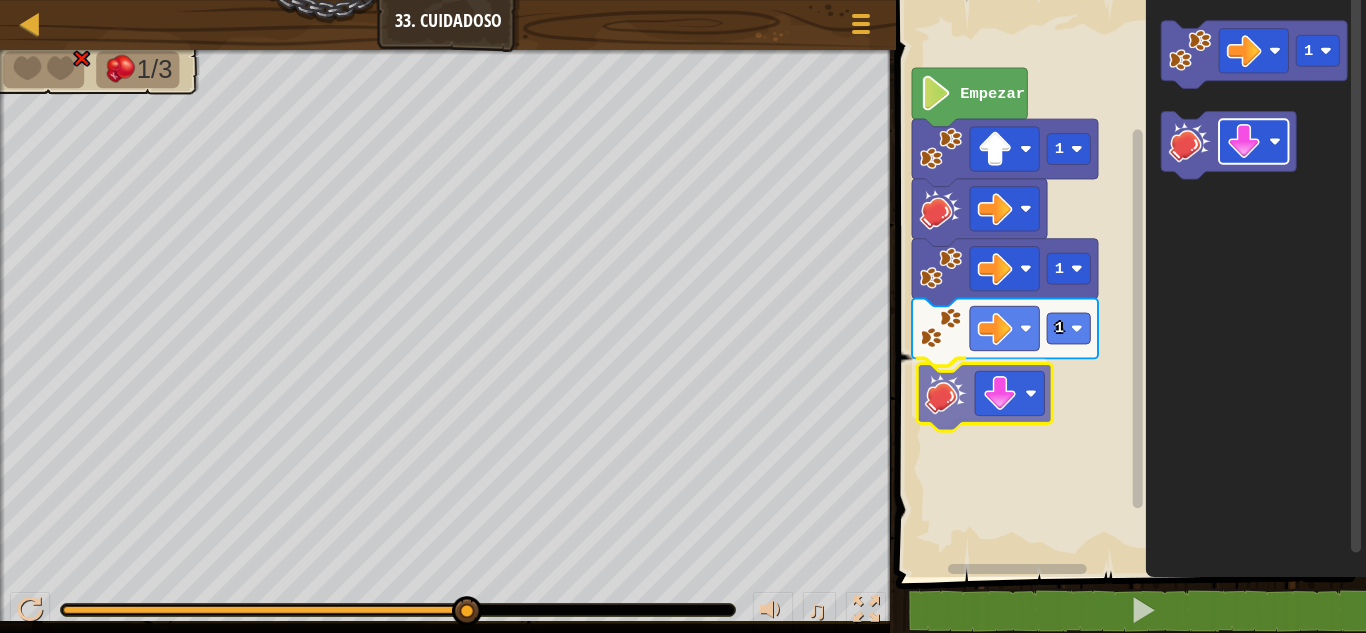 click on "Empezar 1 1 1 1" at bounding box center (1128, 283) 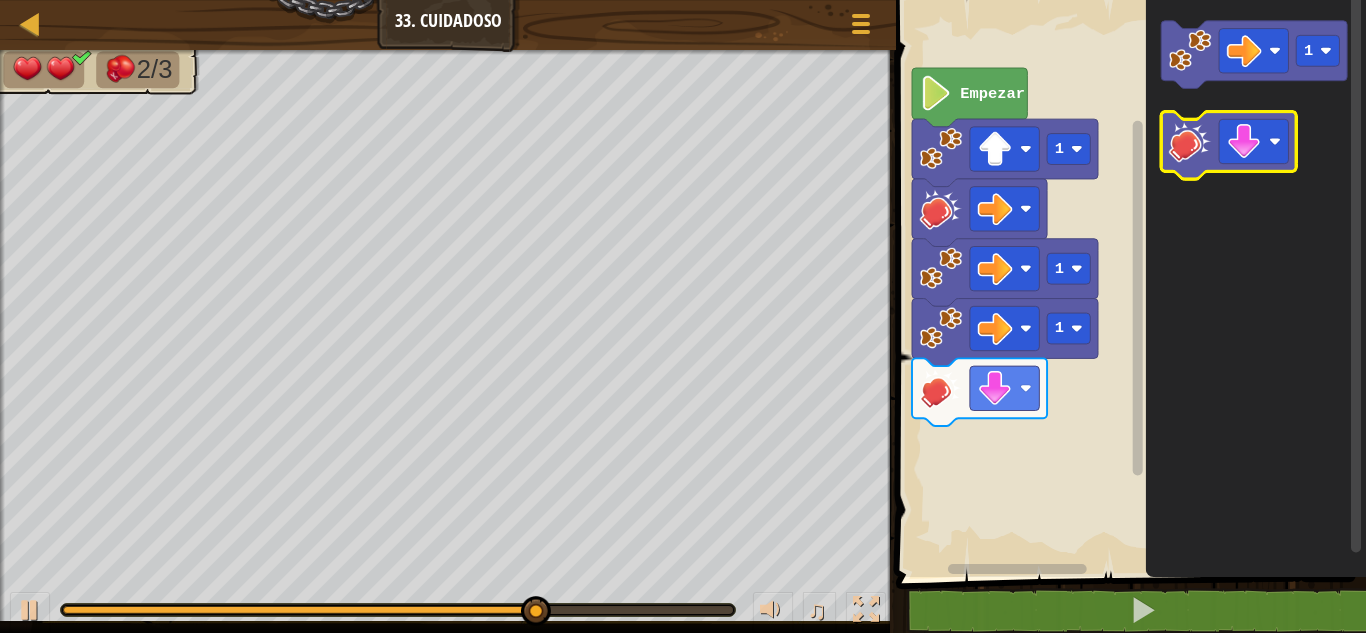 click 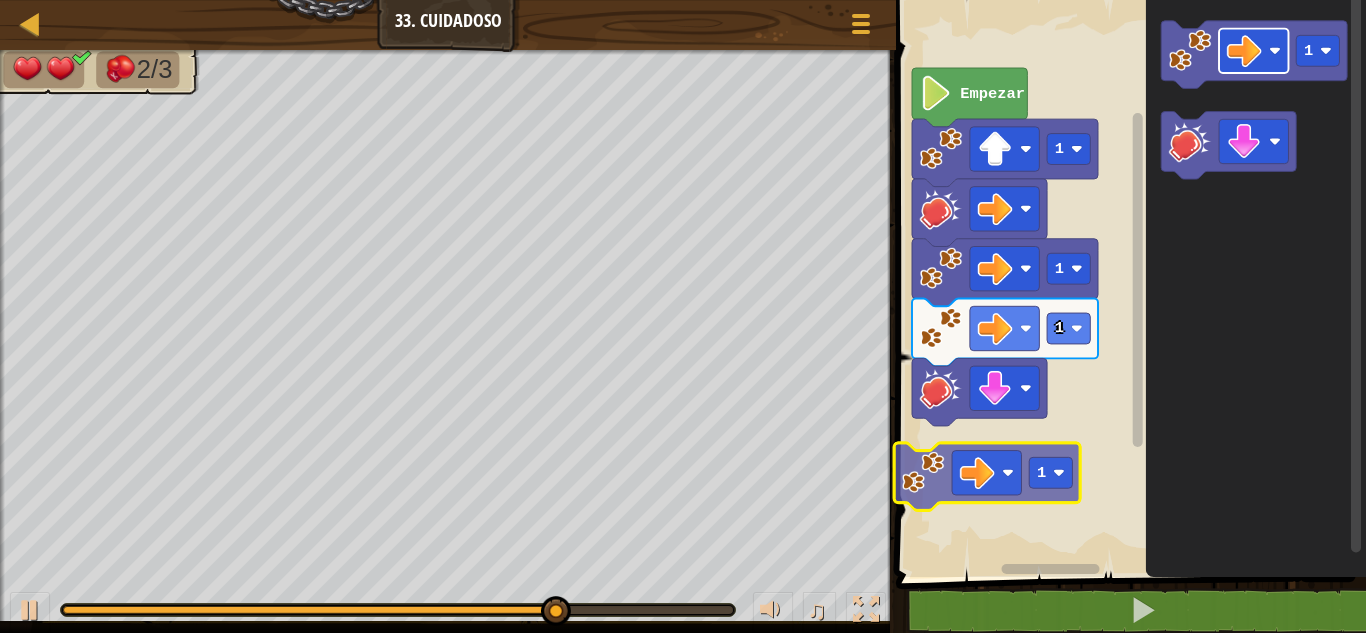click on "Empezar 1 1 1 1 1 1" at bounding box center (1128, 283) 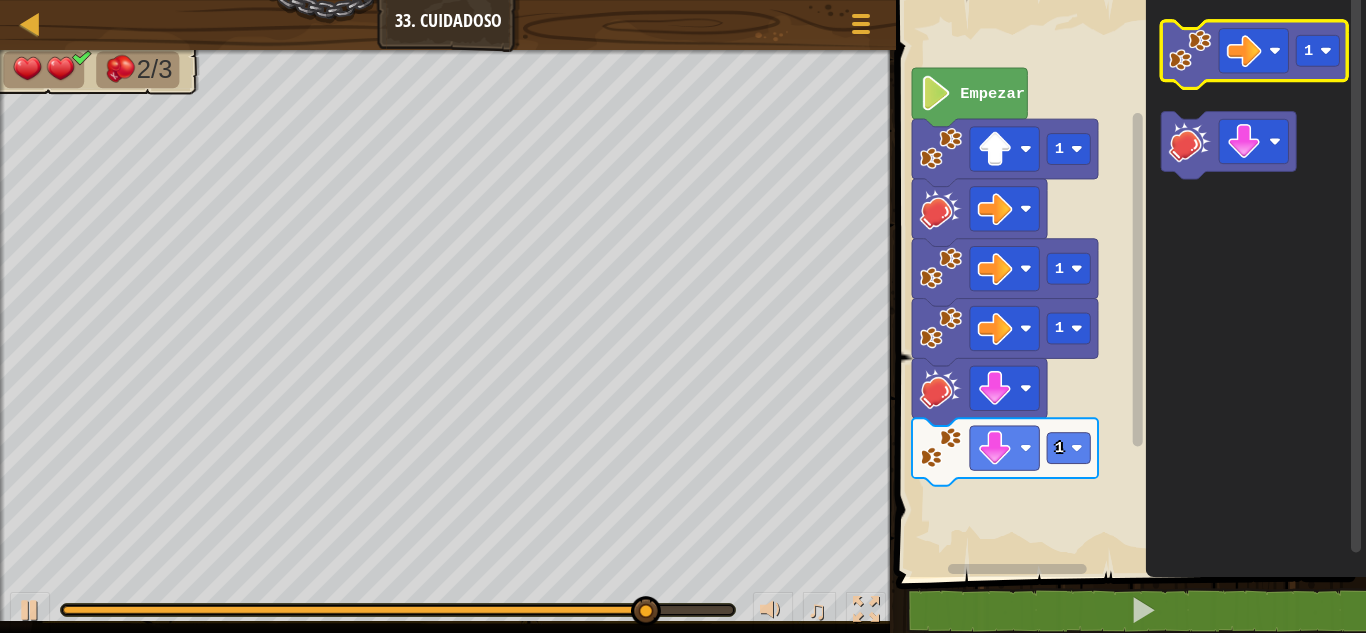 click 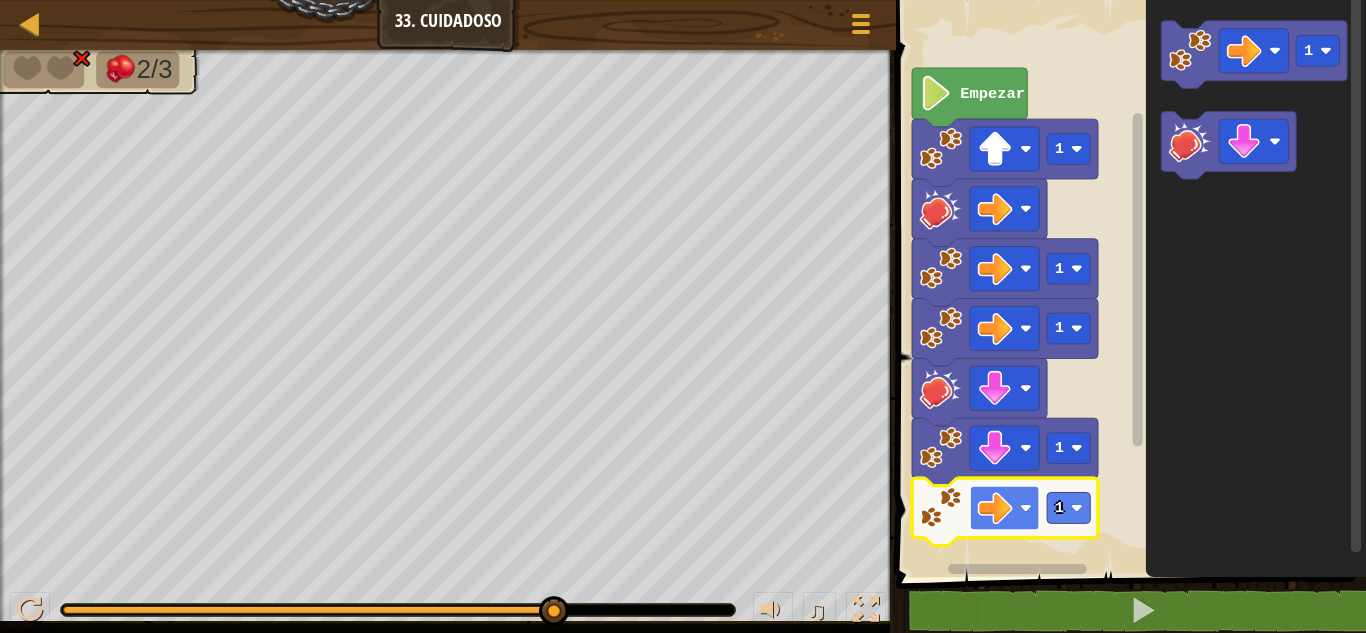 click 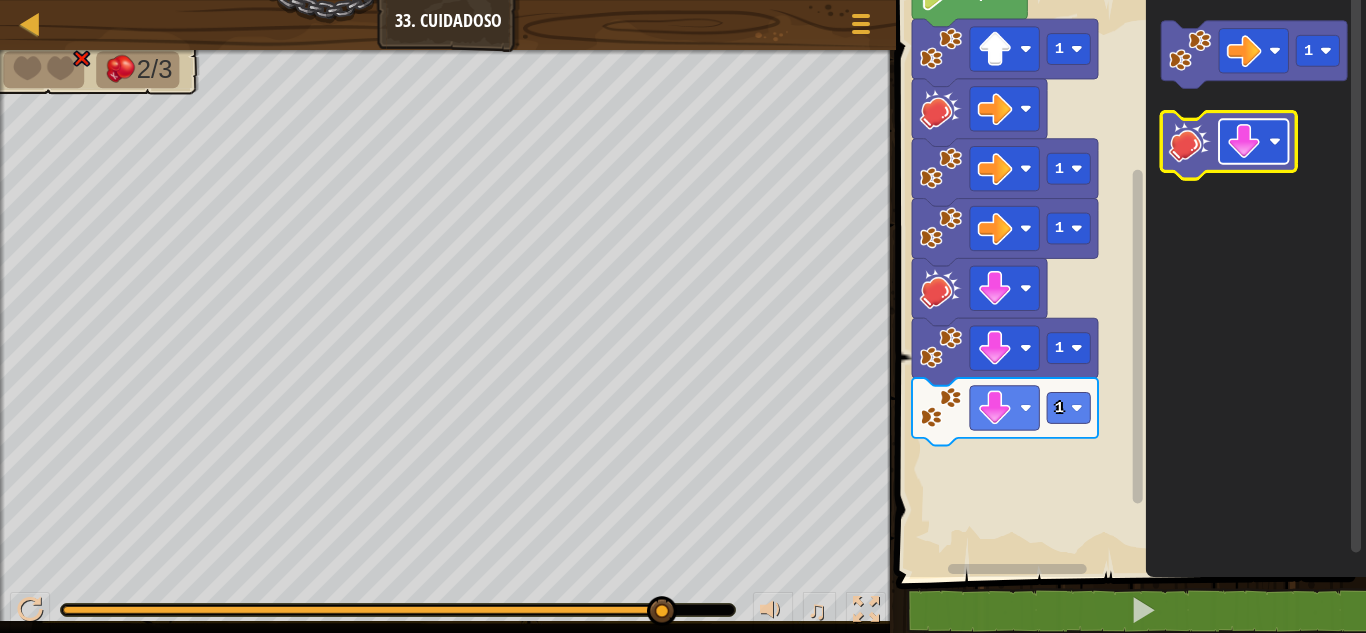 click 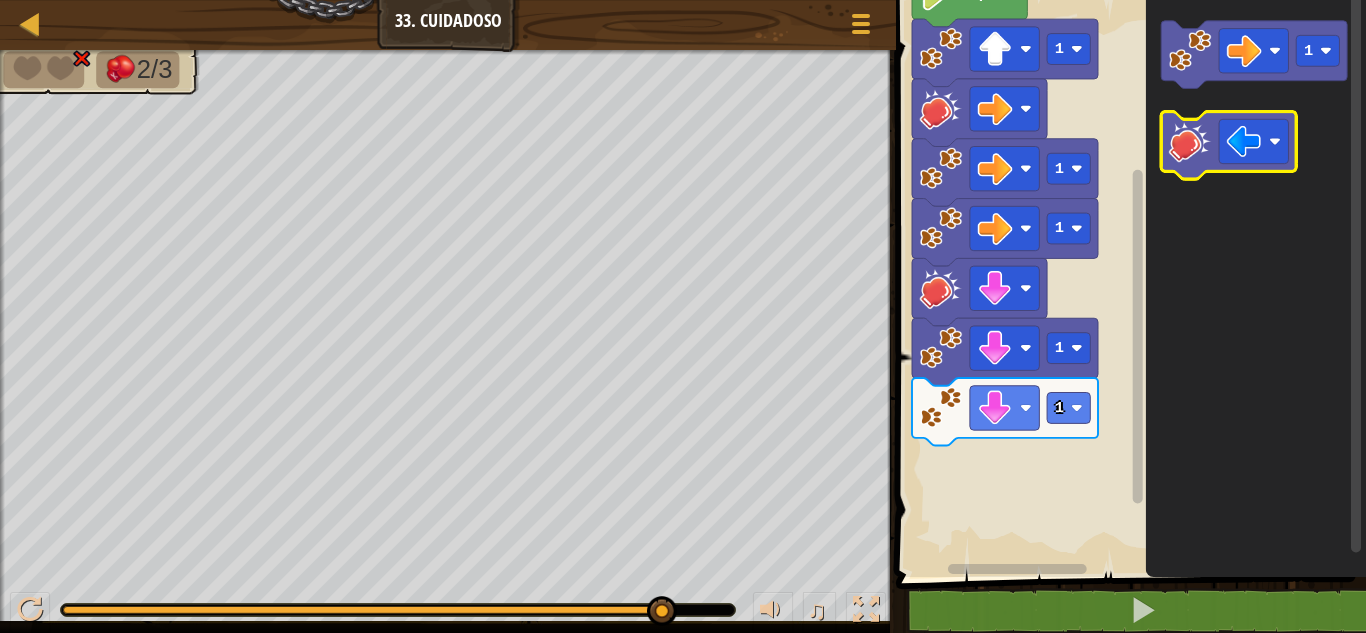 click 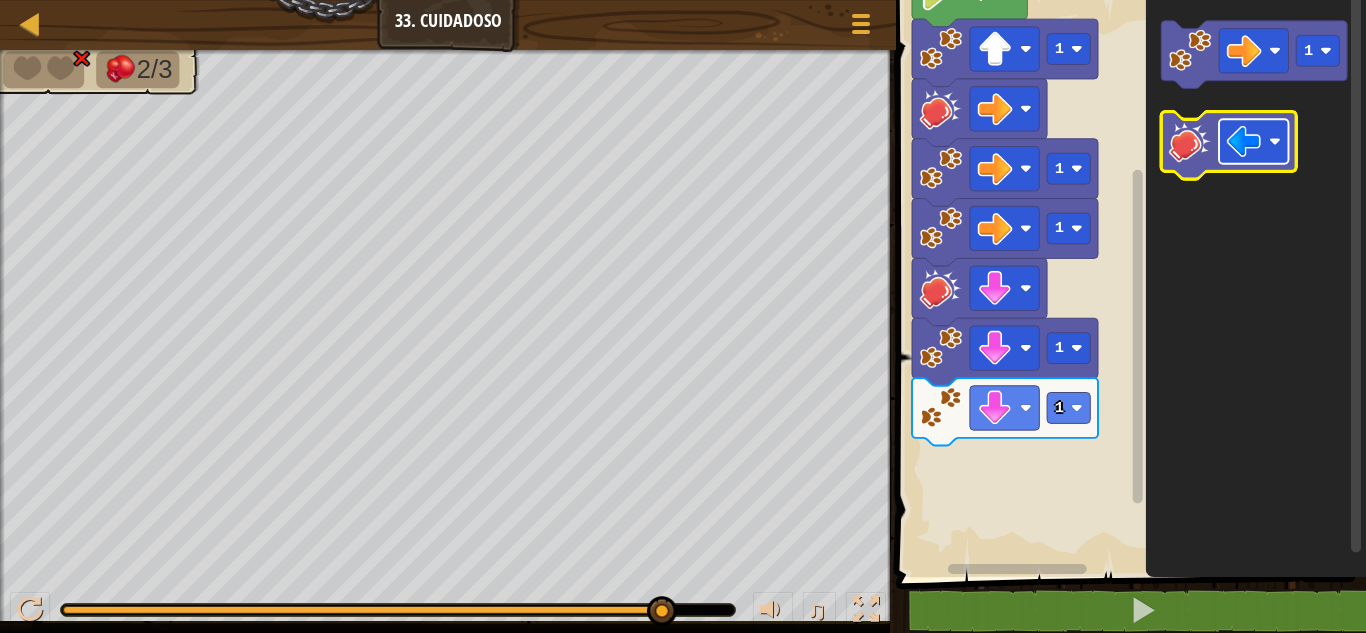click 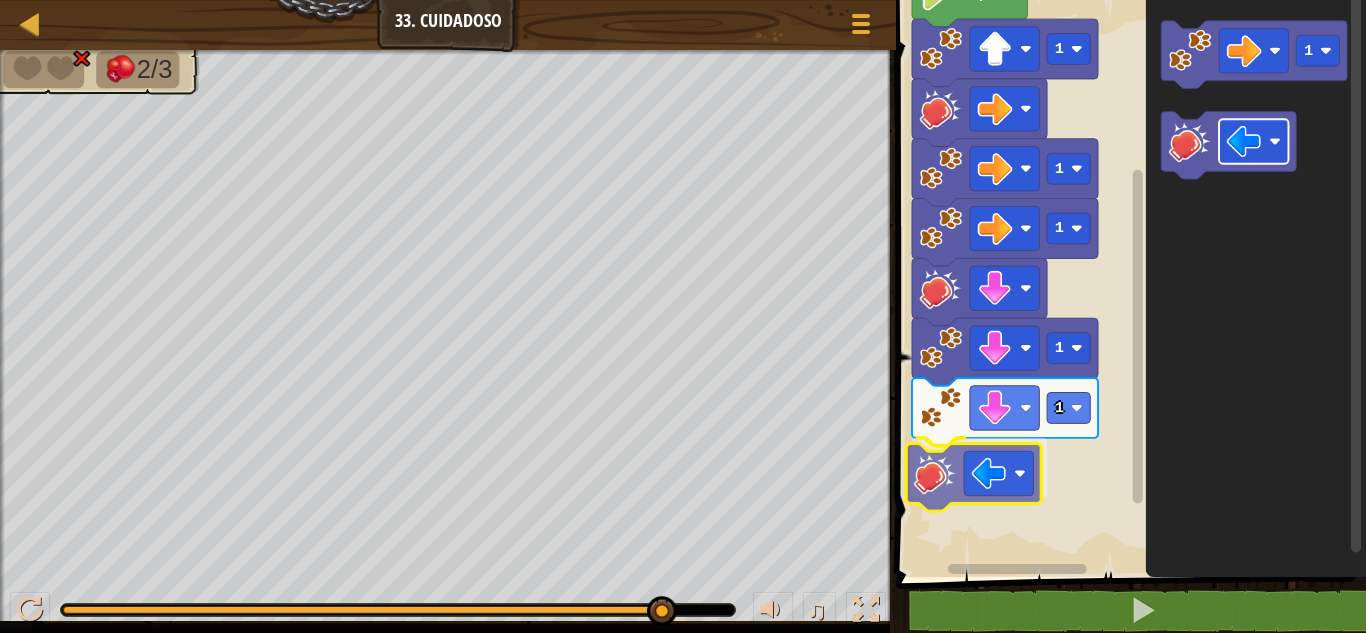 click on "Empezar 1 1 1 1 1 1" at bounding box center (1128, 283) 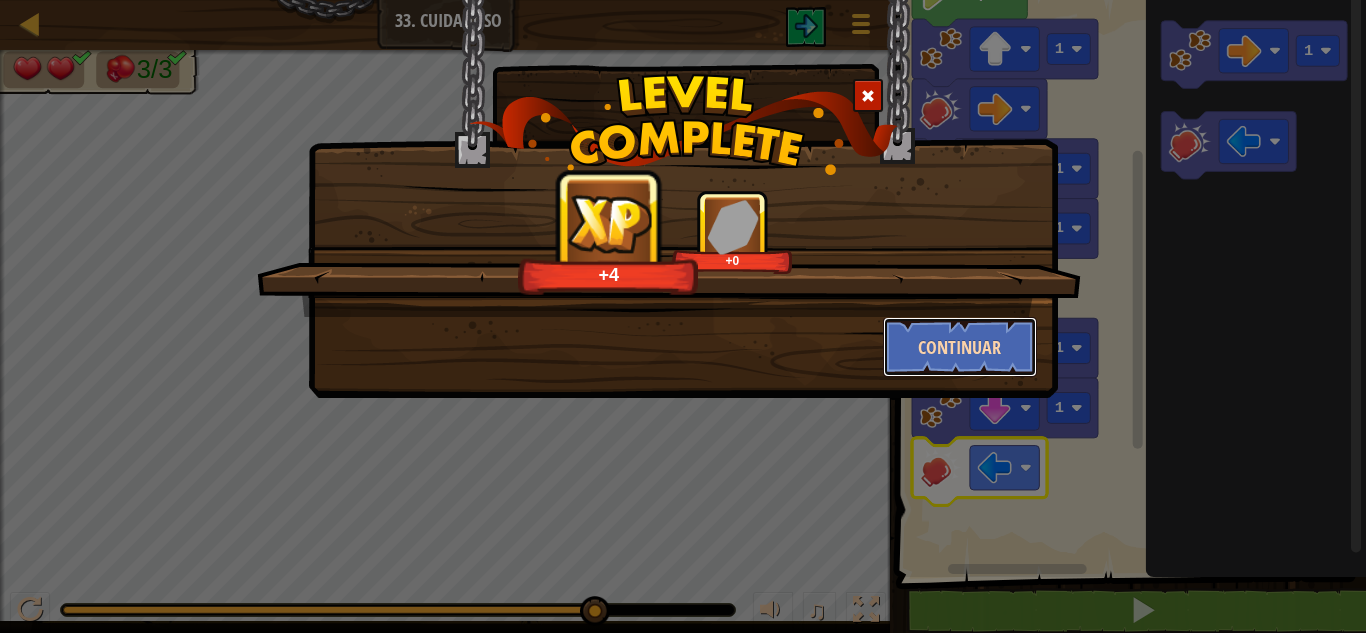 click on "Continuar" at bounding box center [960, 347] 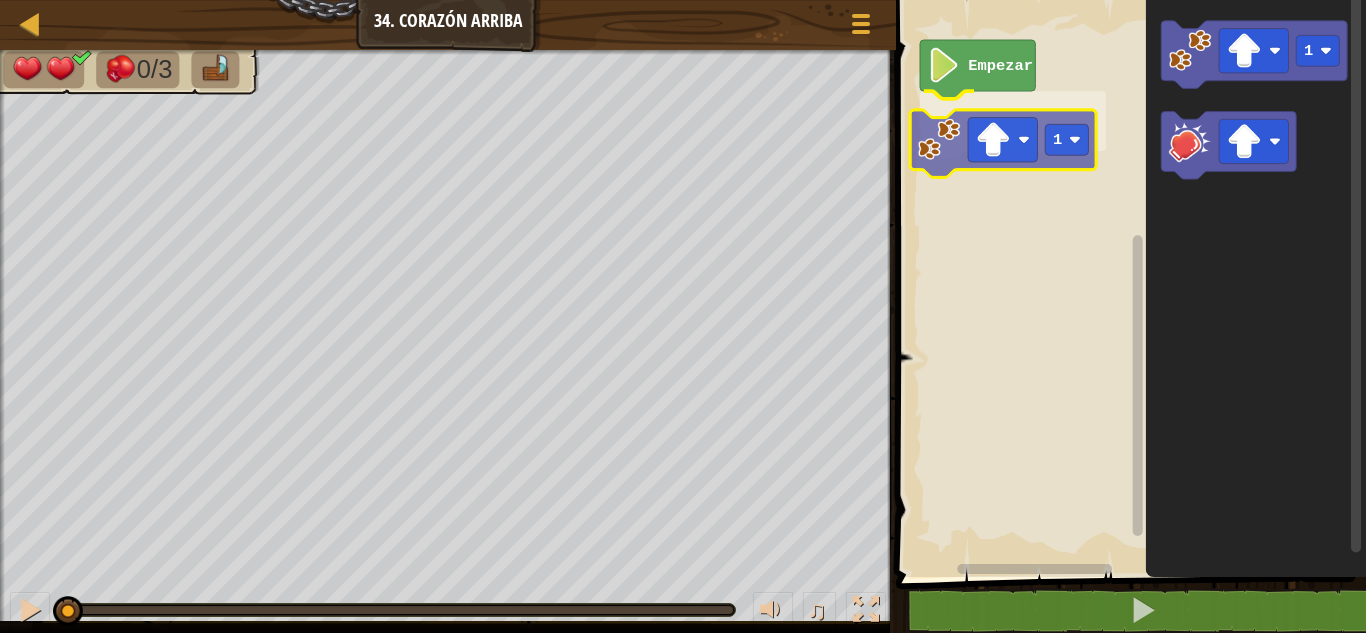 click on "Empezar 1 1 1" at bounding box center (1128, 283) 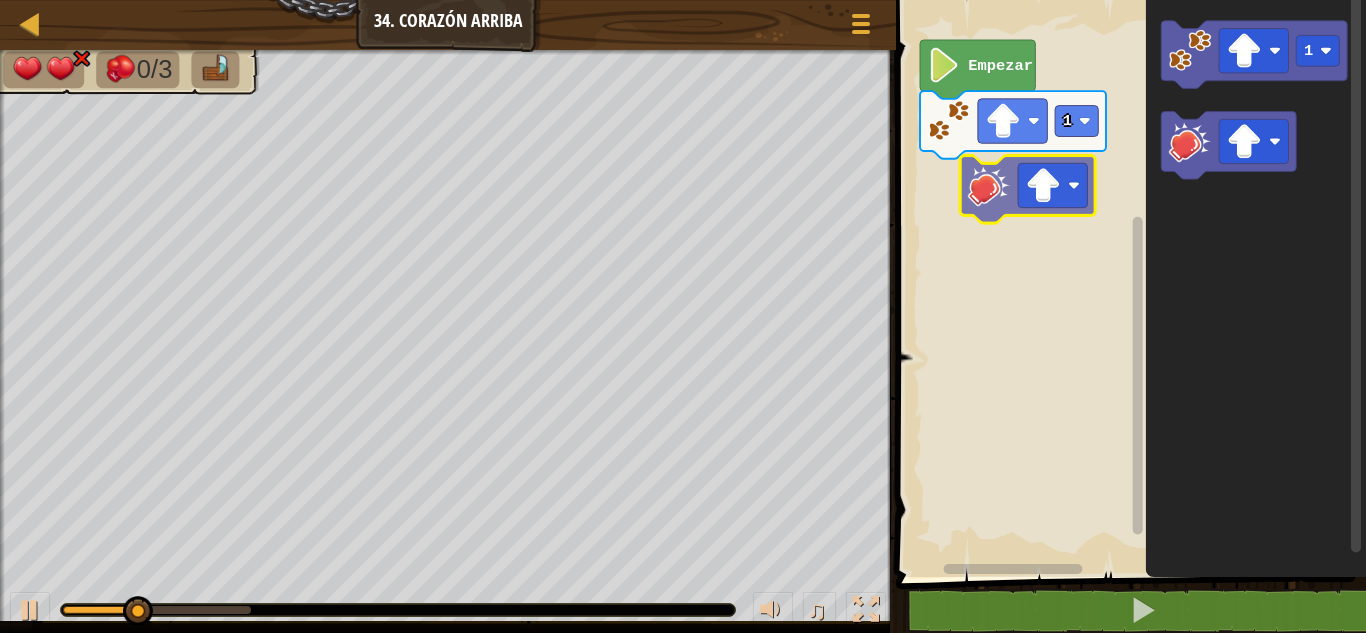 click on "Empezar 1 1" at bounding box center (1128, 283) 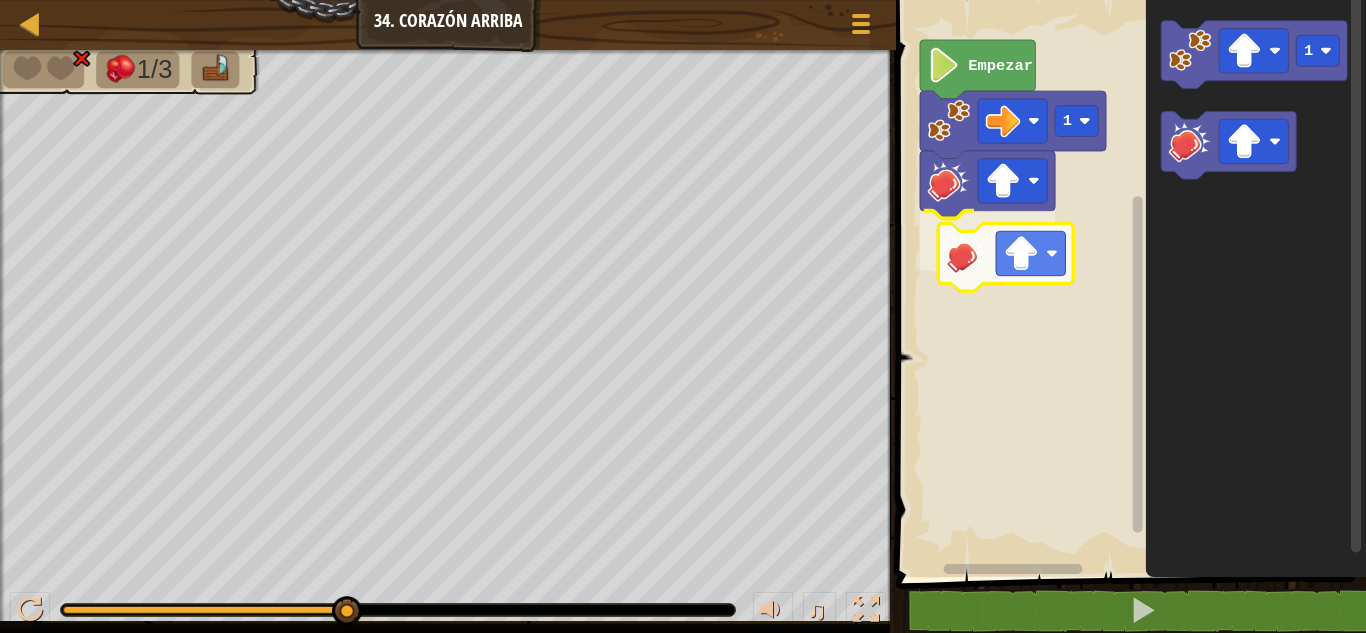 click on "Empezar 1 1" at bounding box center (1128, 283) 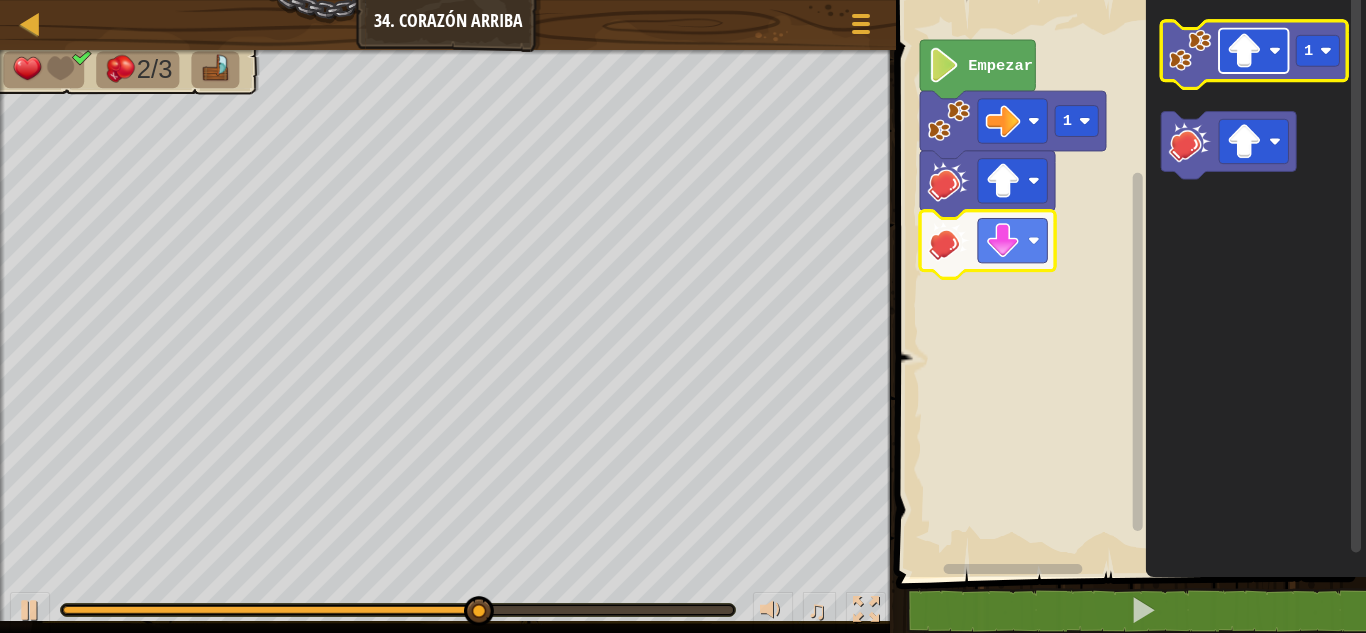 click 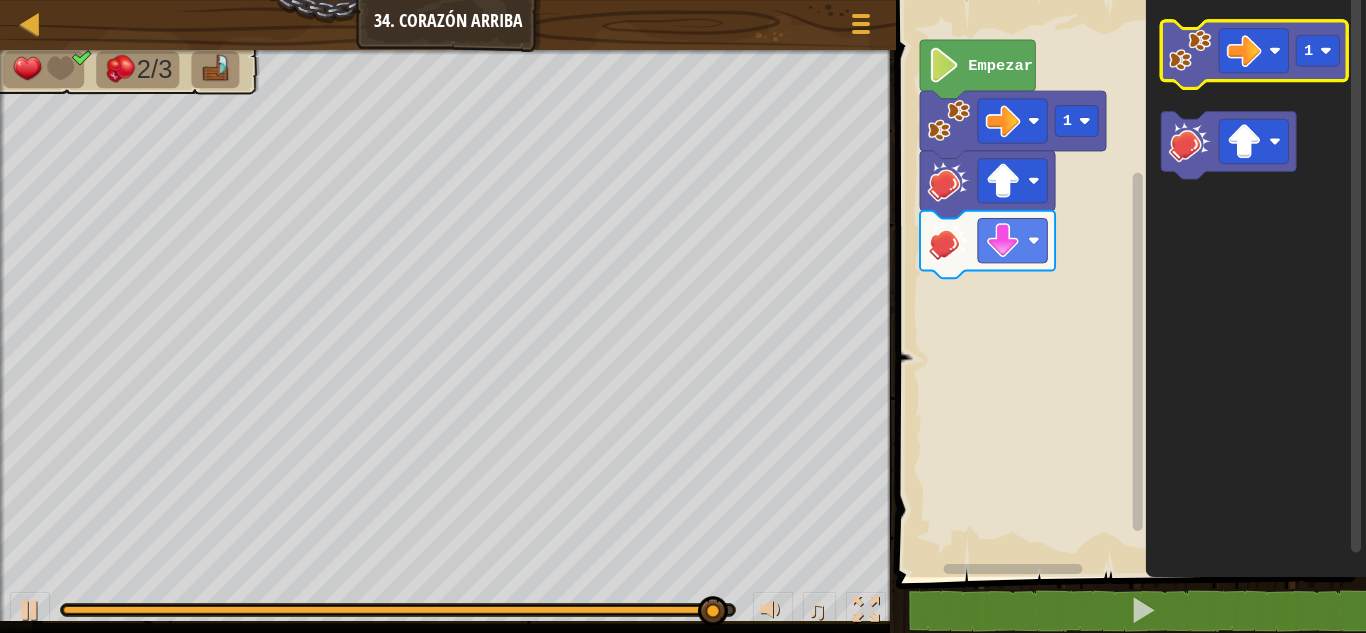 click on "1" 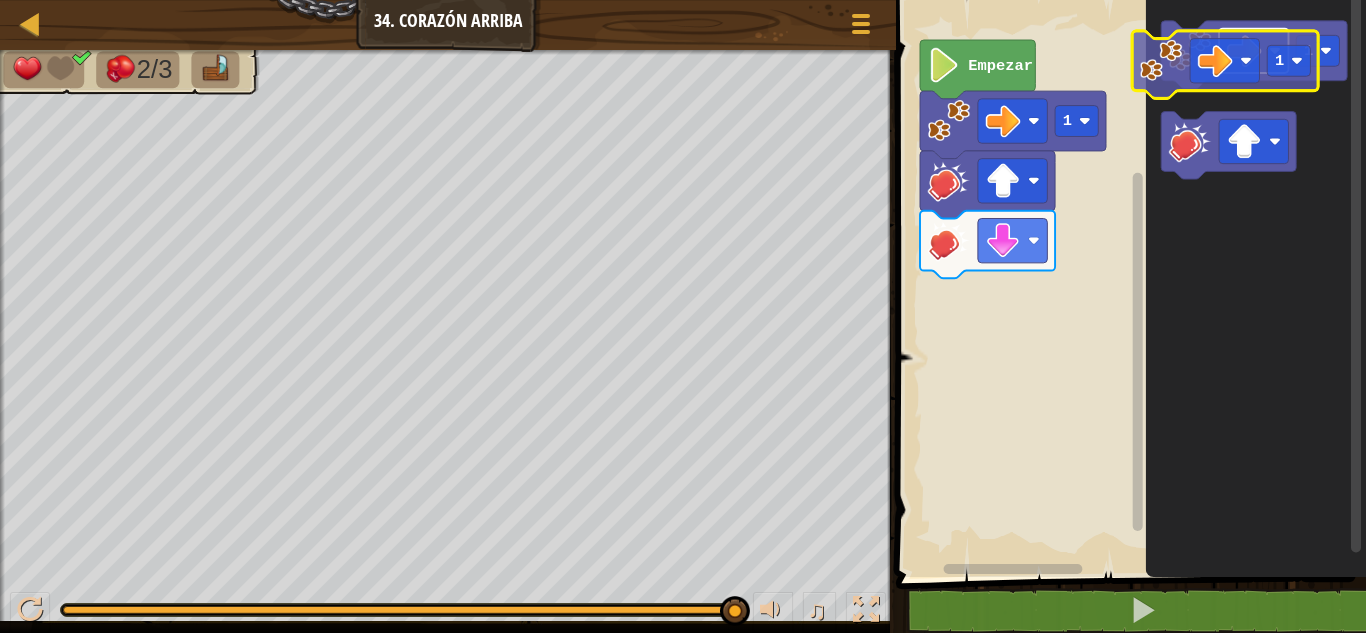 click 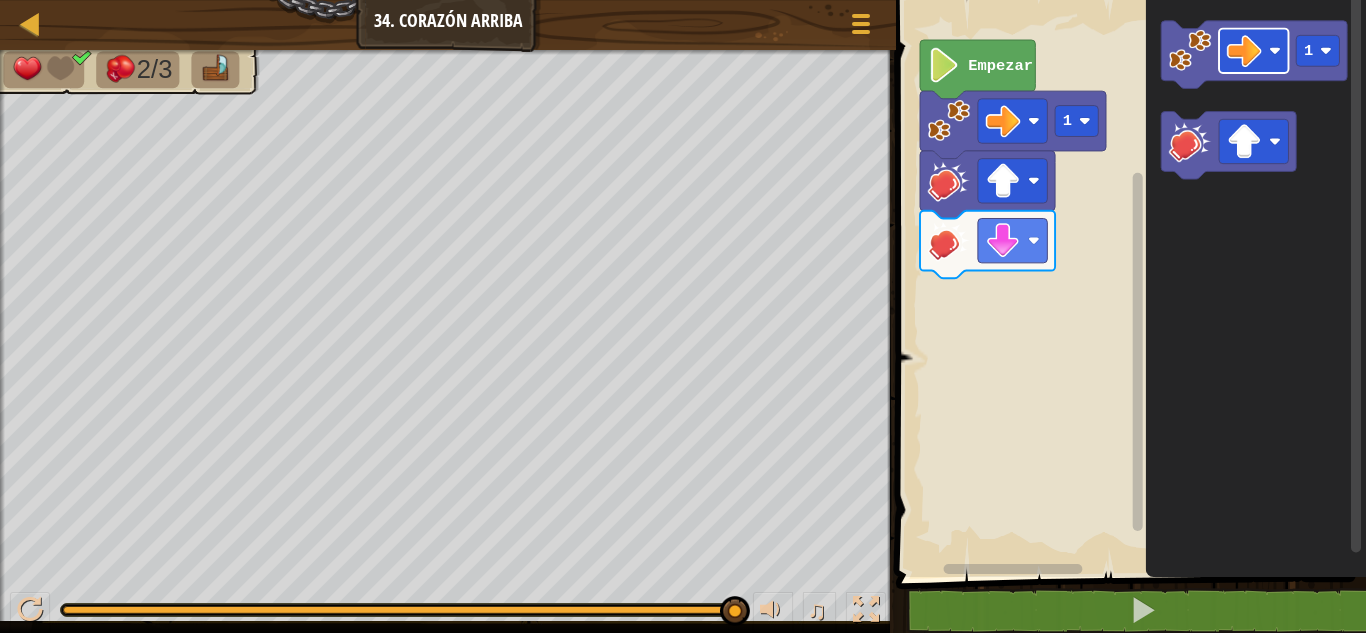 click 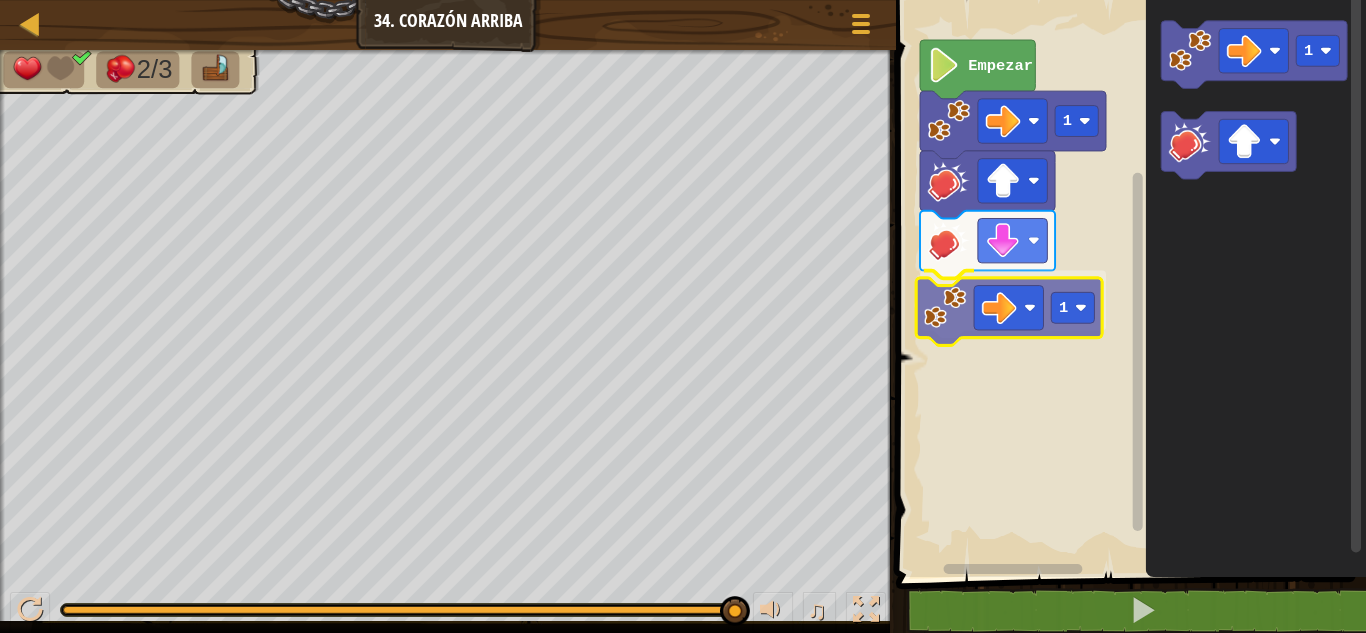 click on "Empezar 1 1 1 1" at bounding box center [1128, 283] 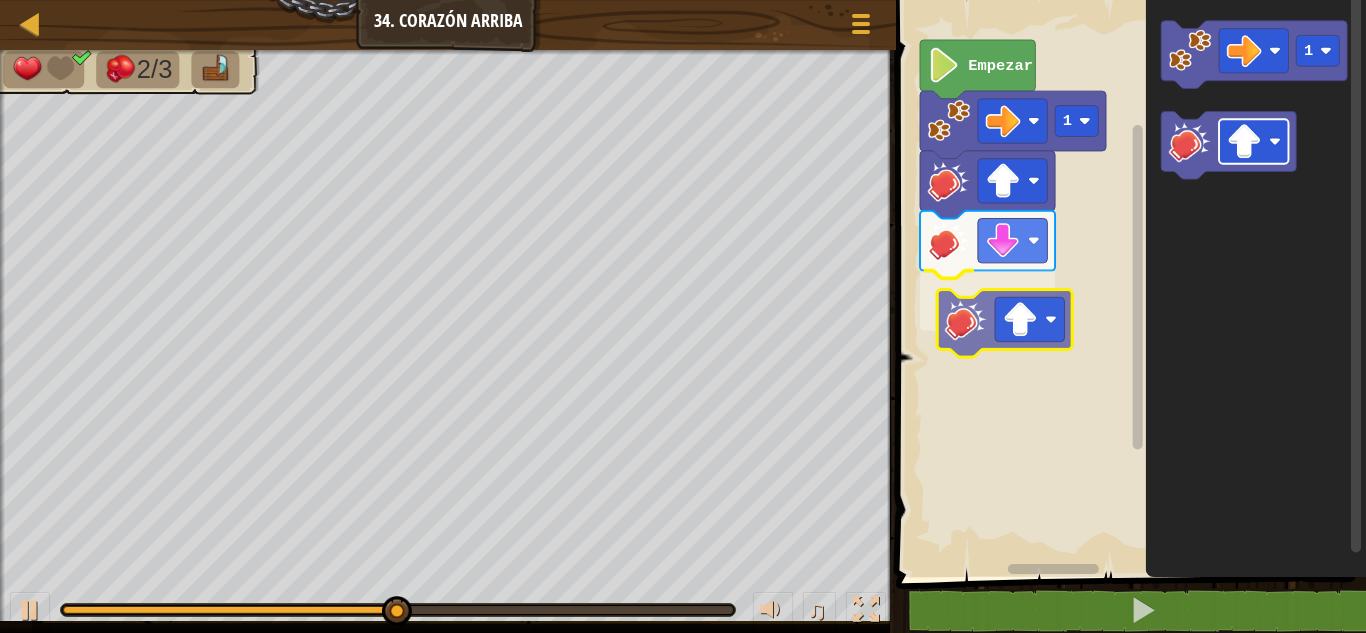 click on "Empezar 1 1" at bounding box center [1128, 283] 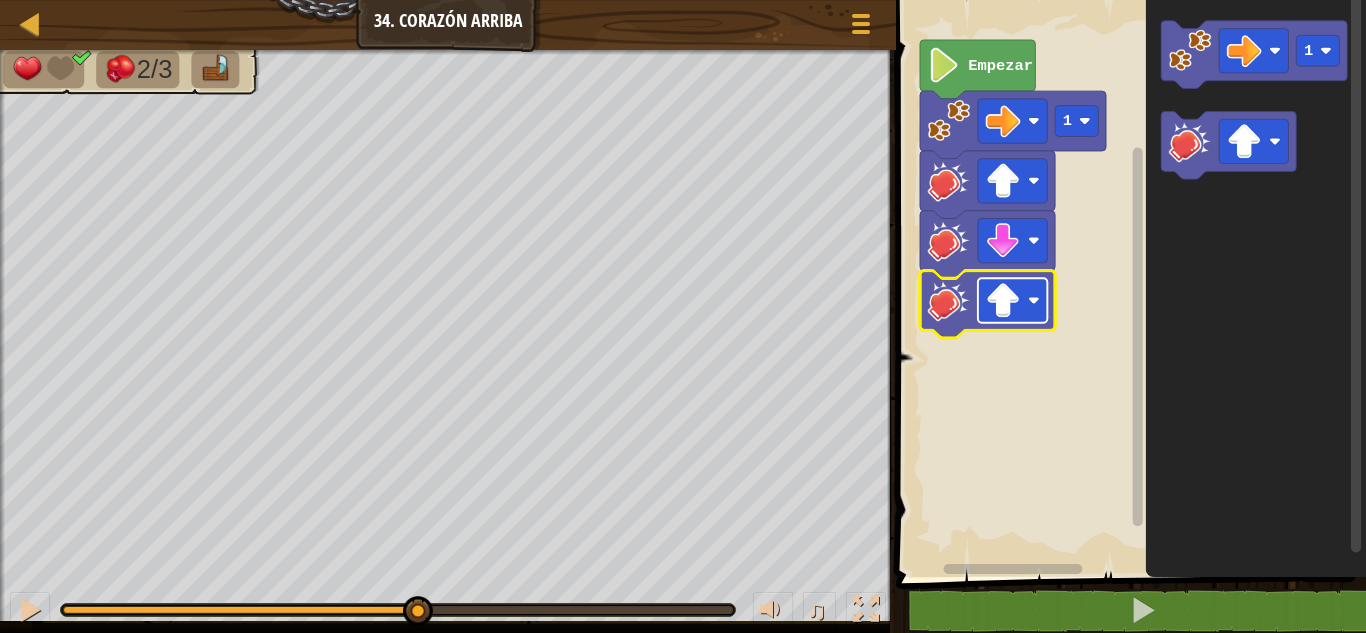 click 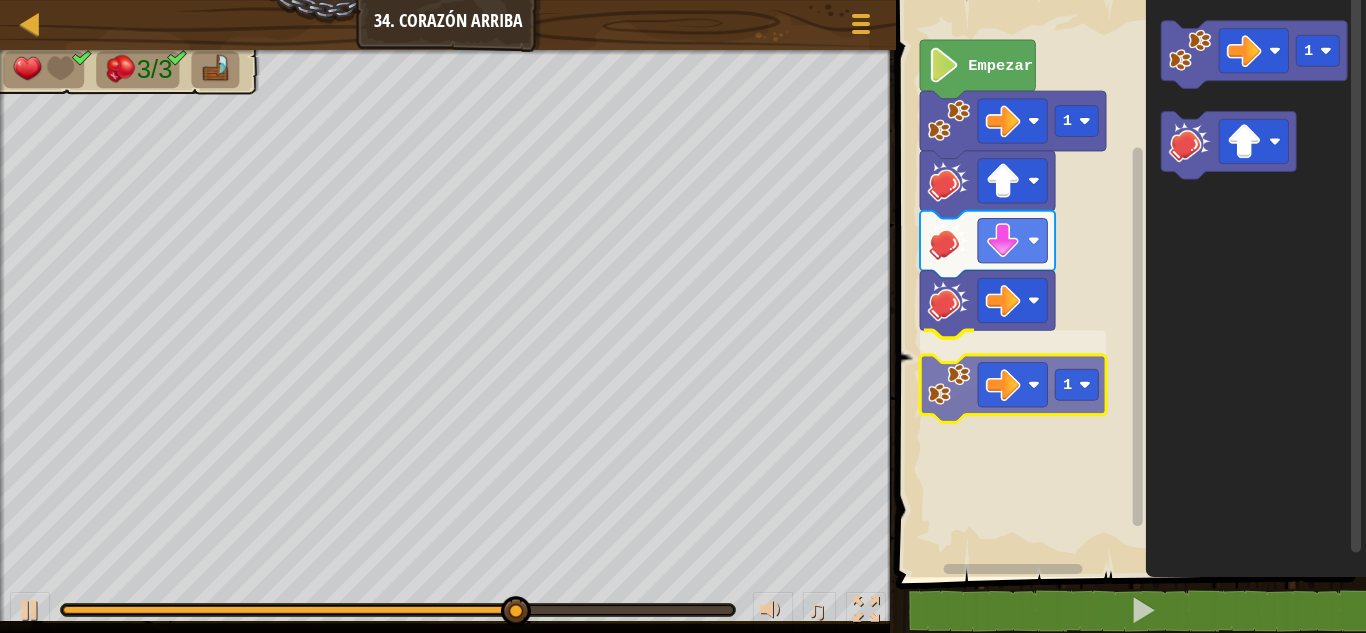 click on "Empezar 1 1 1 1" at bounding box center (1128, 283) 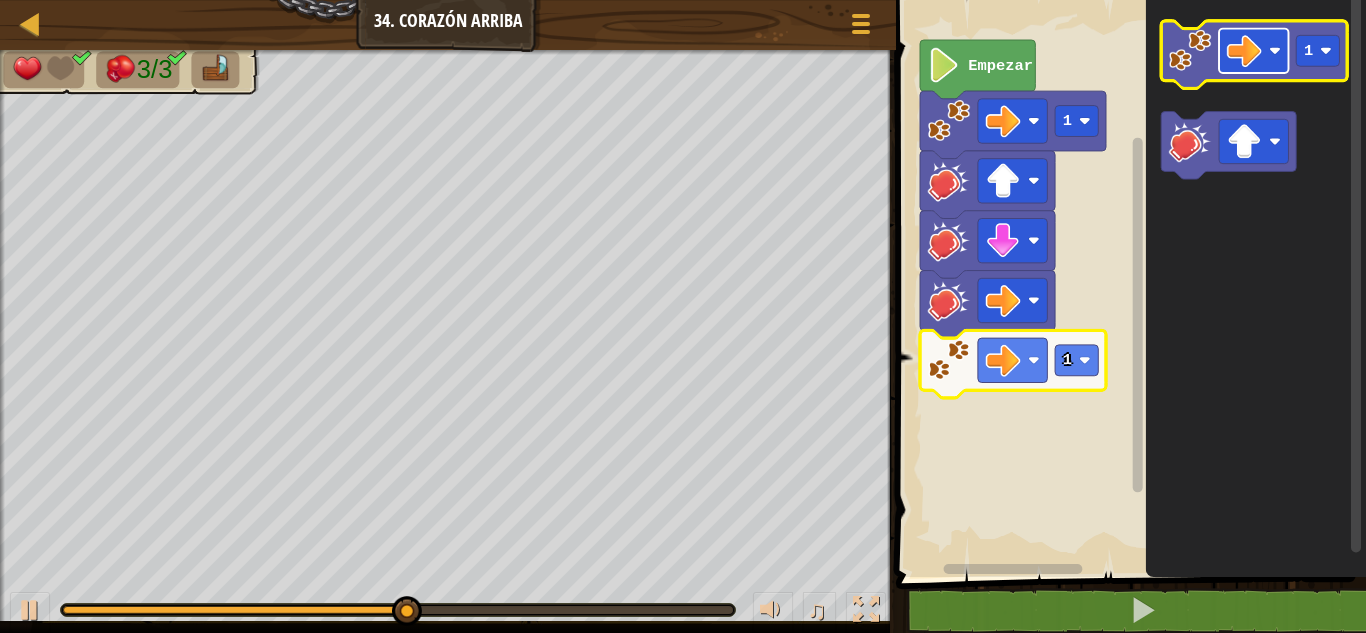 click 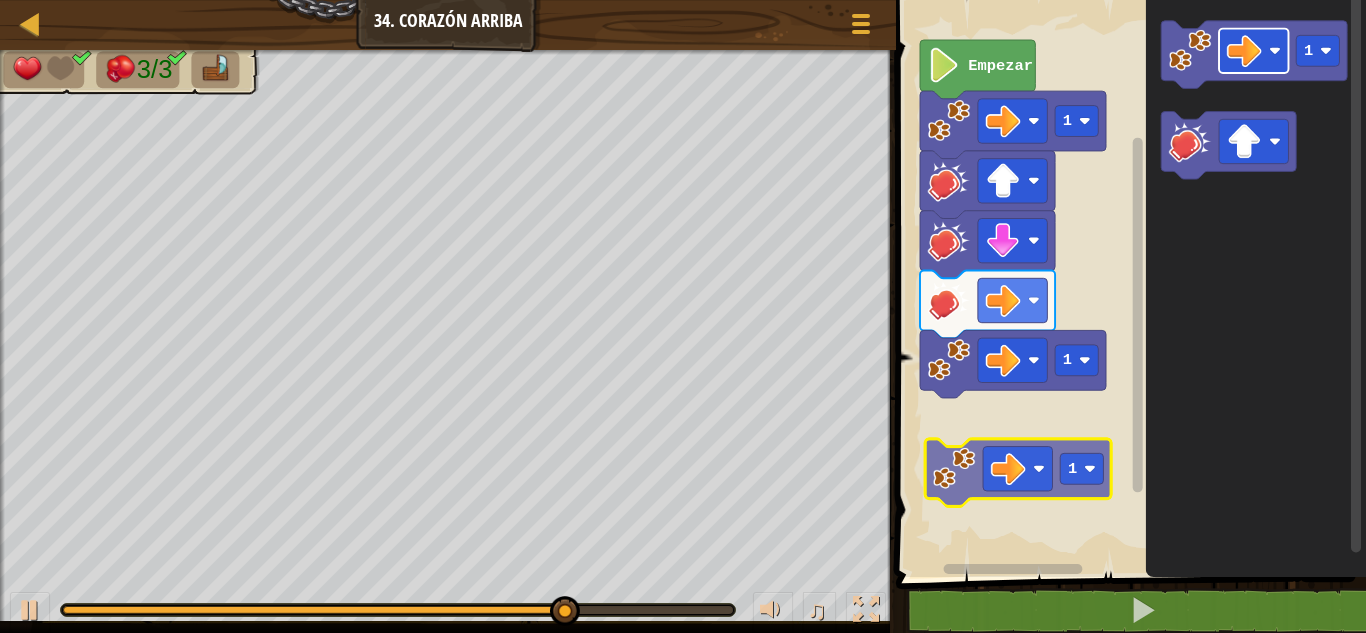 click on "Empezar 1 1 1 1 1" at bounding box center [1128, 283] 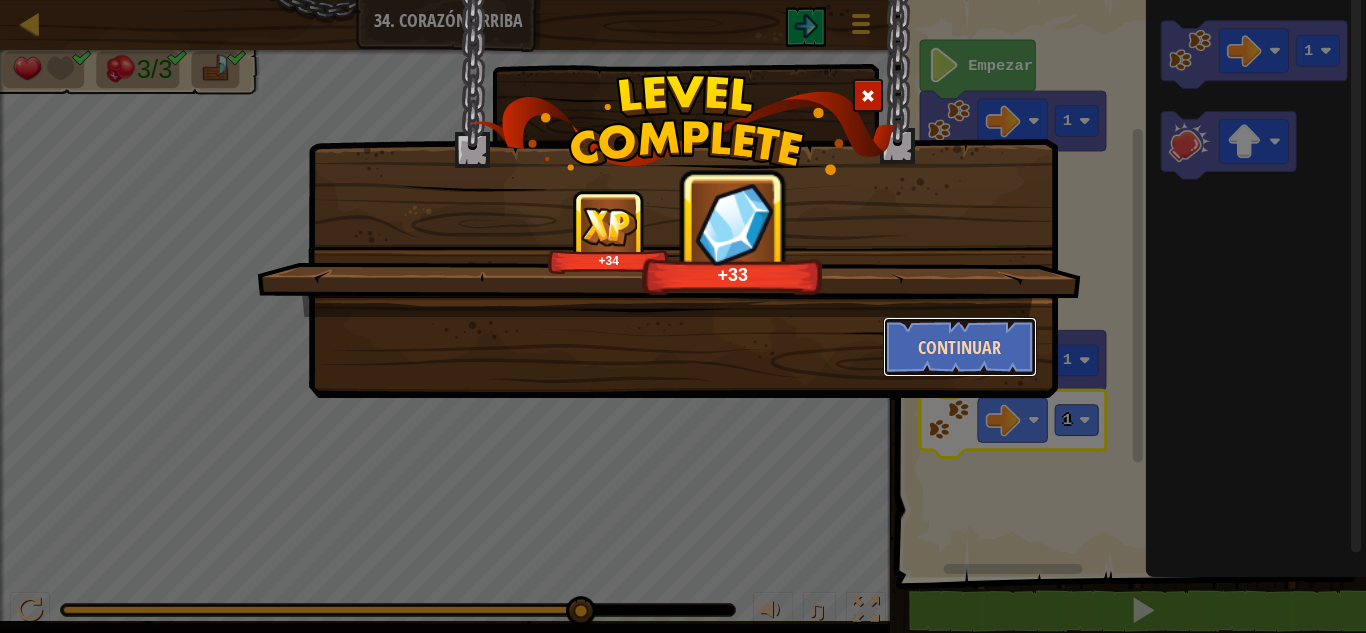 click on "Continuar" at bounding box center [960, 347] 